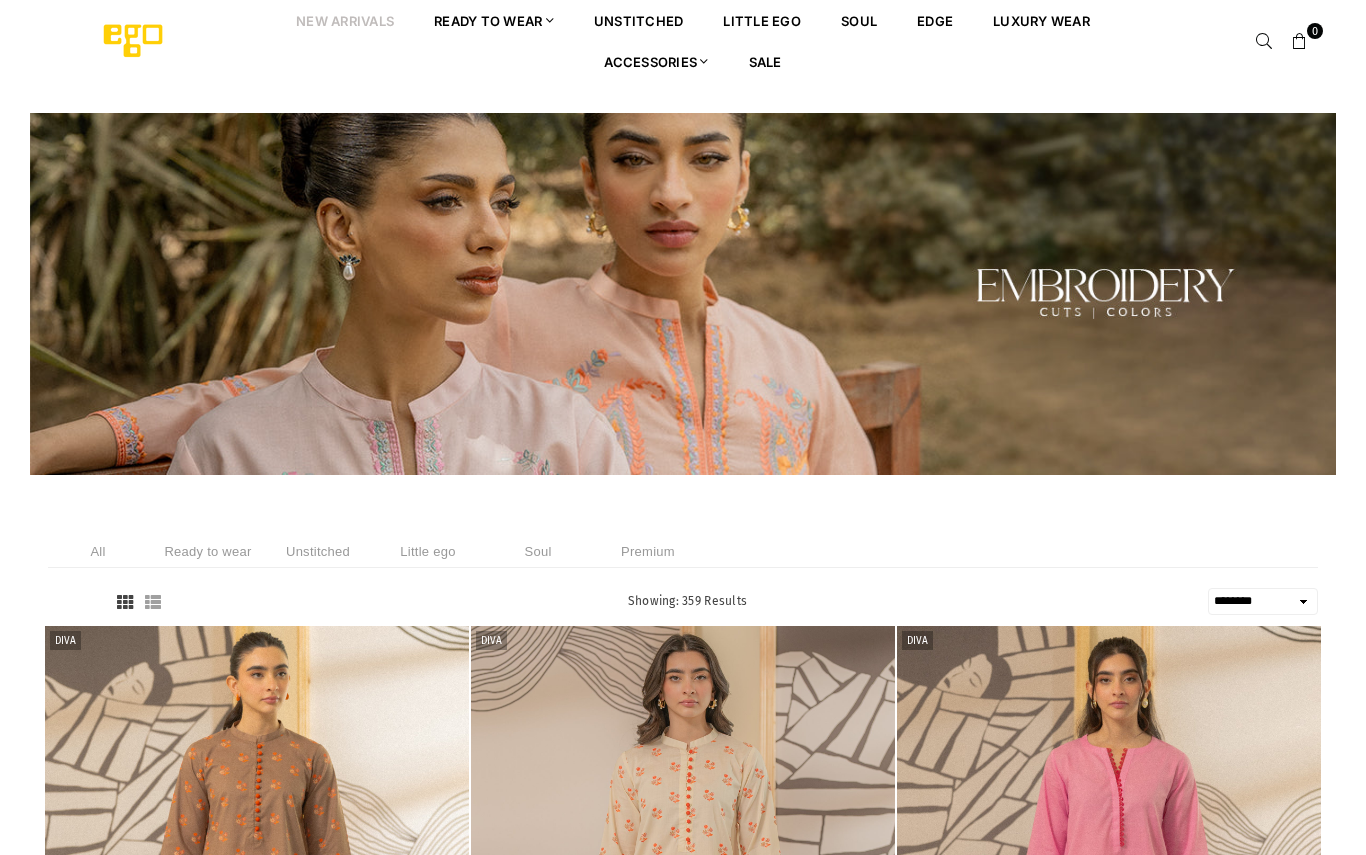 select on "******" 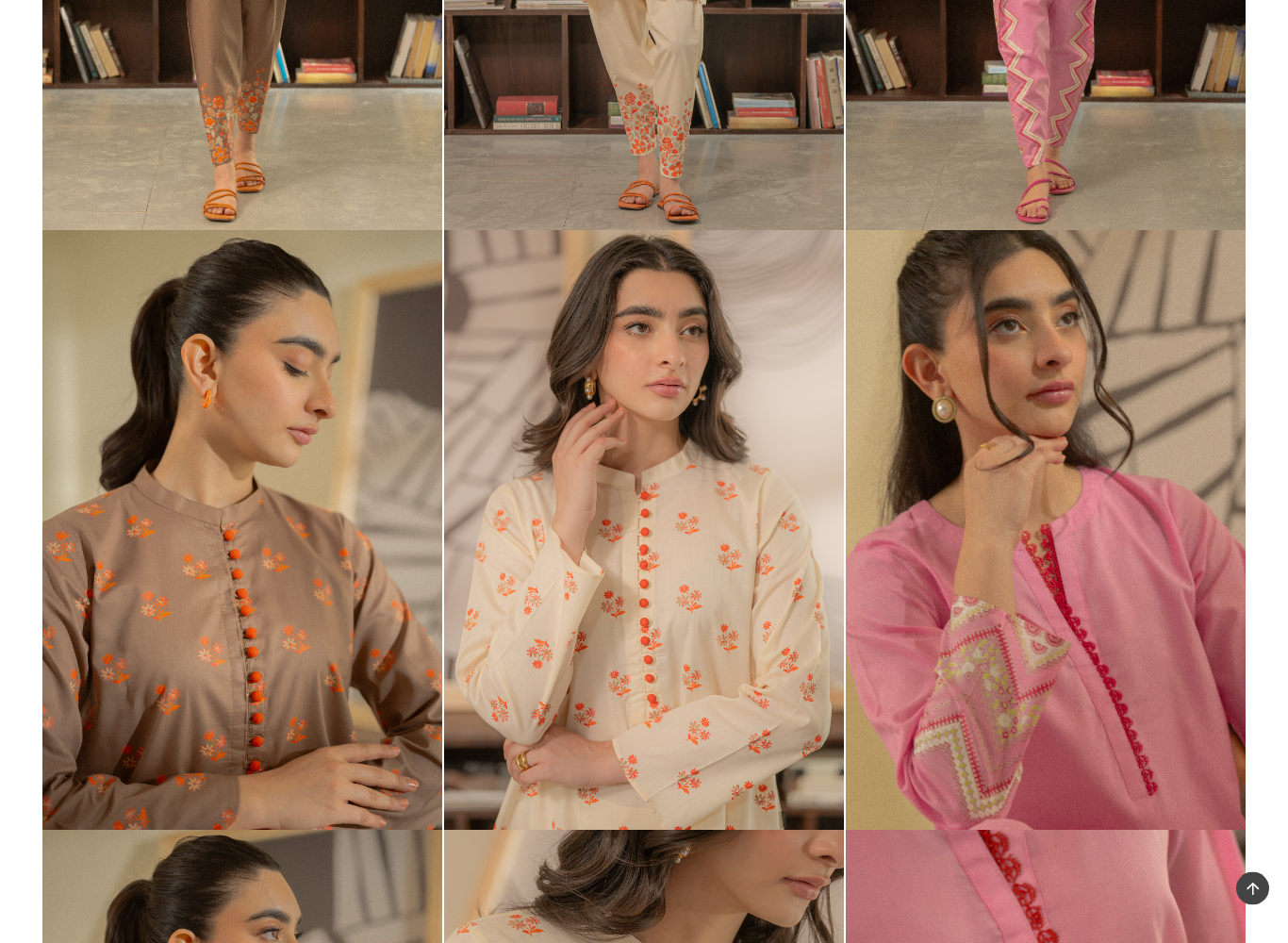 scroll, scrollTop: 909, scrollLeft: 0, axis: vertical 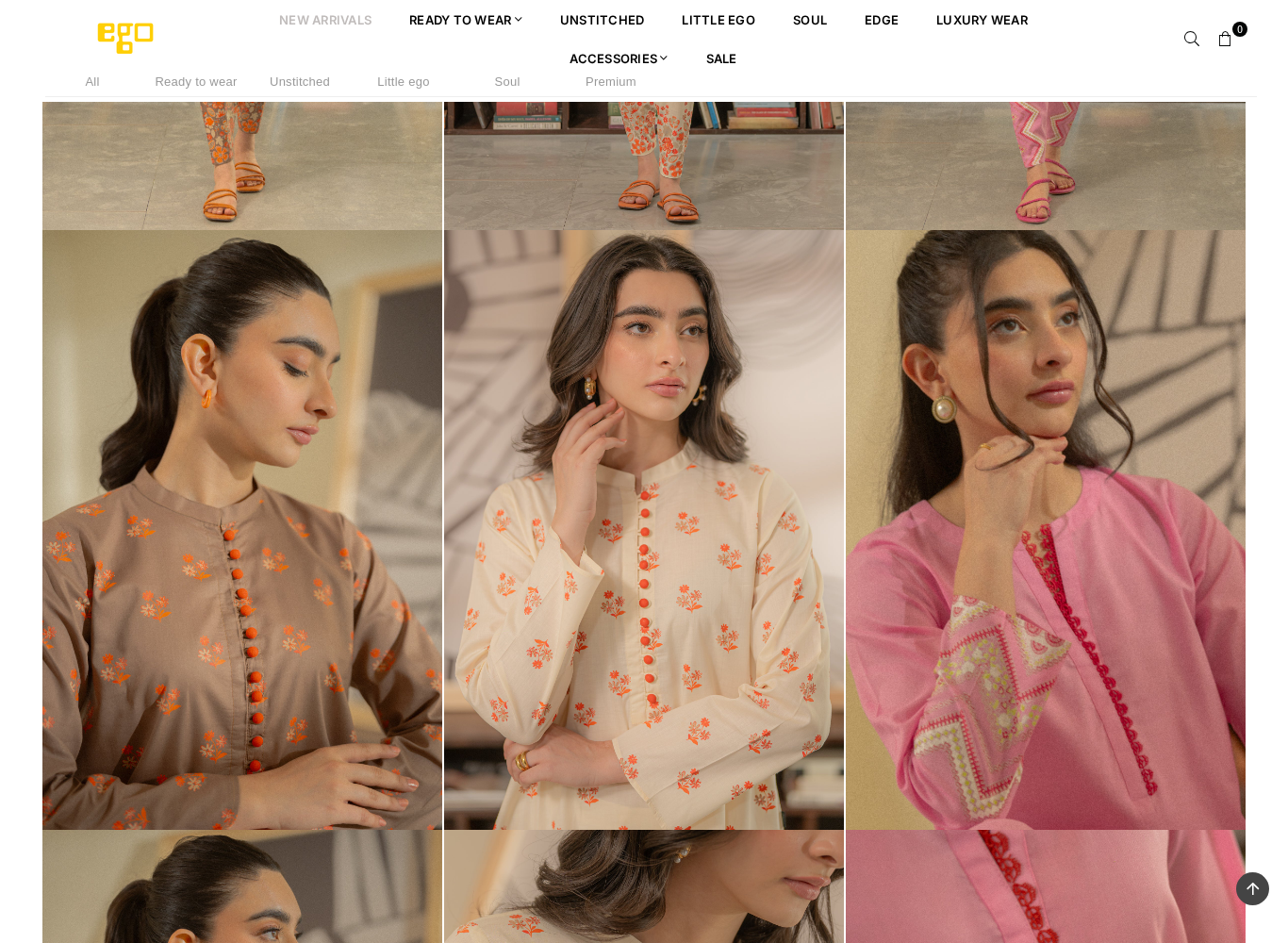 click on "Unstitched" at bounding box center [300, 81] 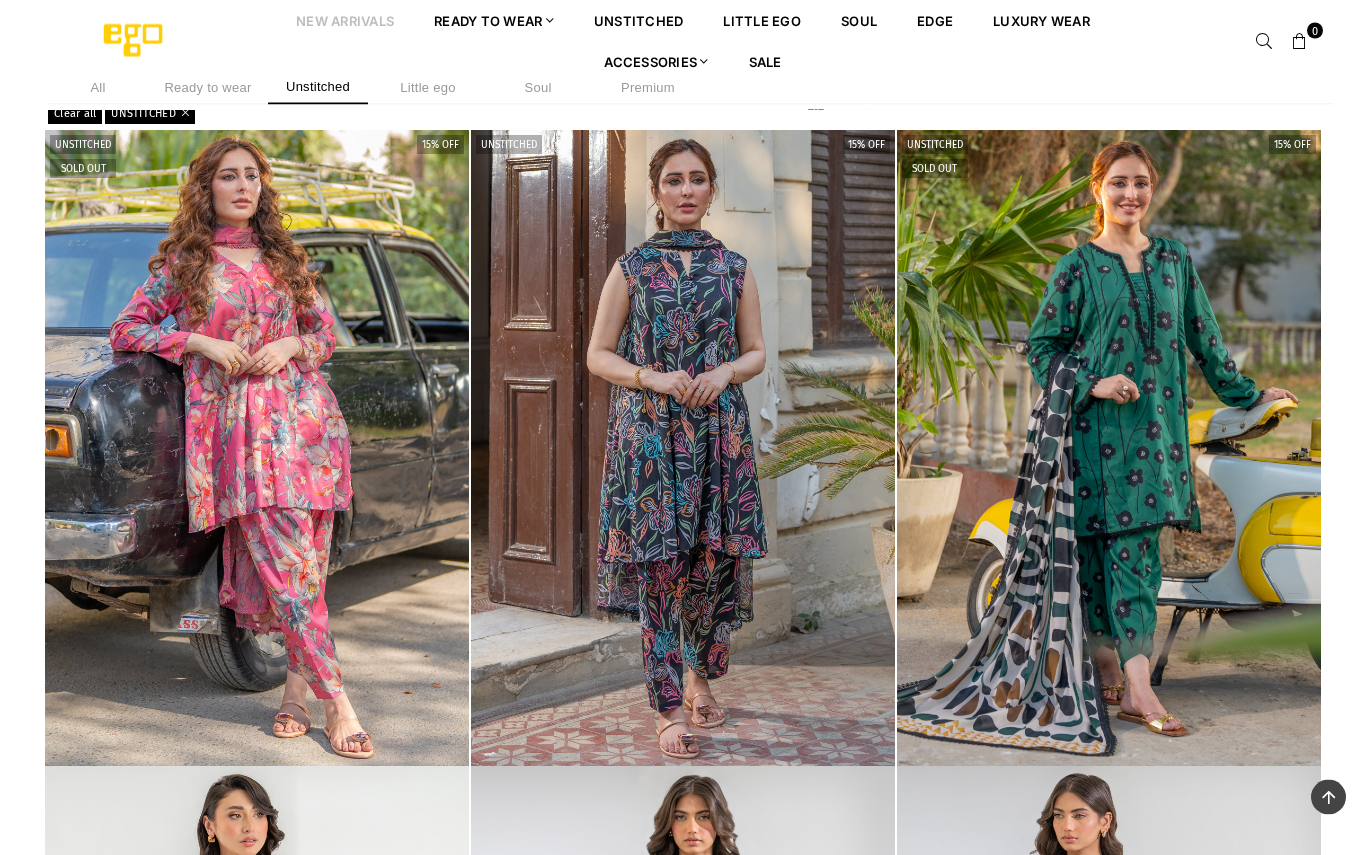 scroll, scrollTop: 0, scrollLeft: 0, axis: both 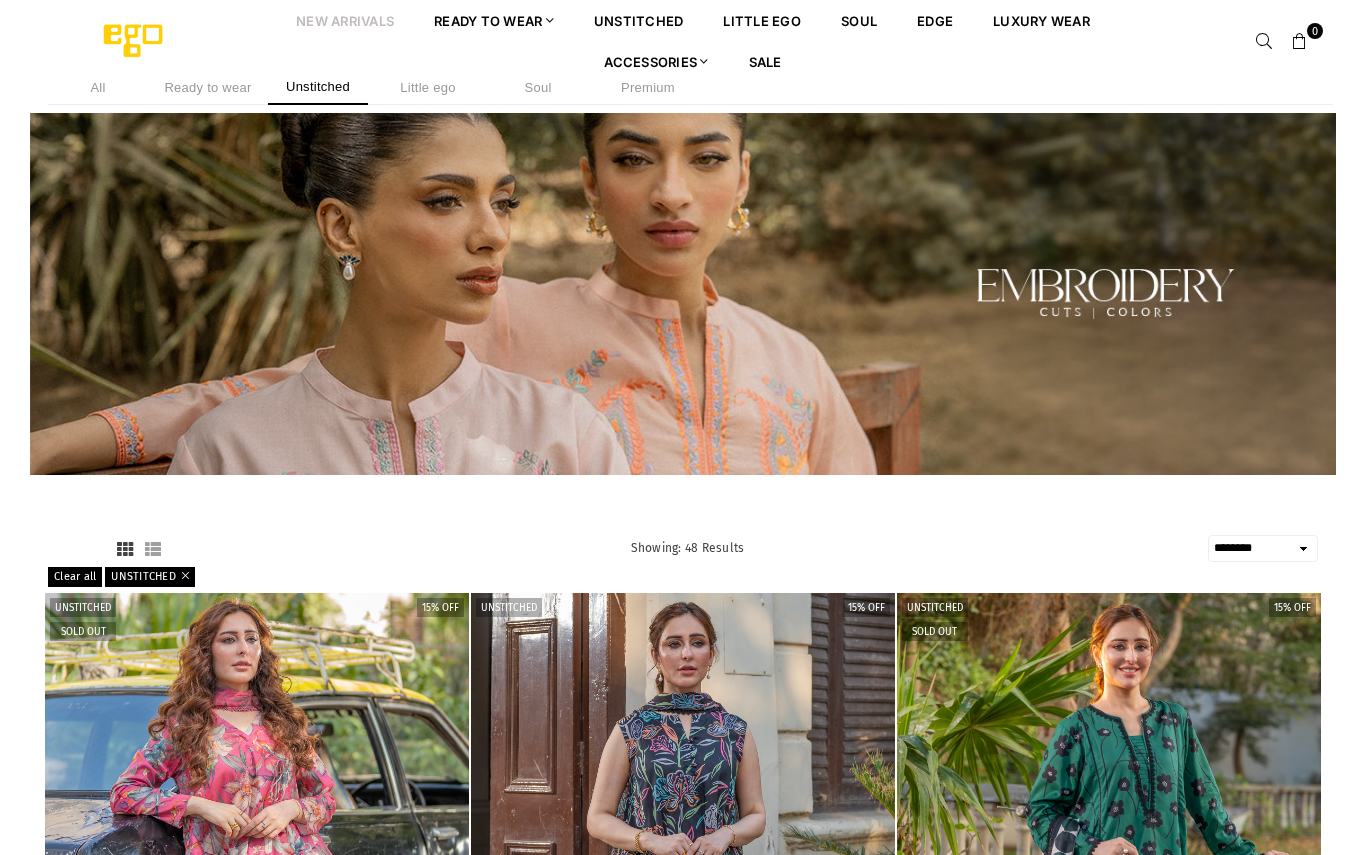 click on "unstitched" at bounding box center [639, 20] 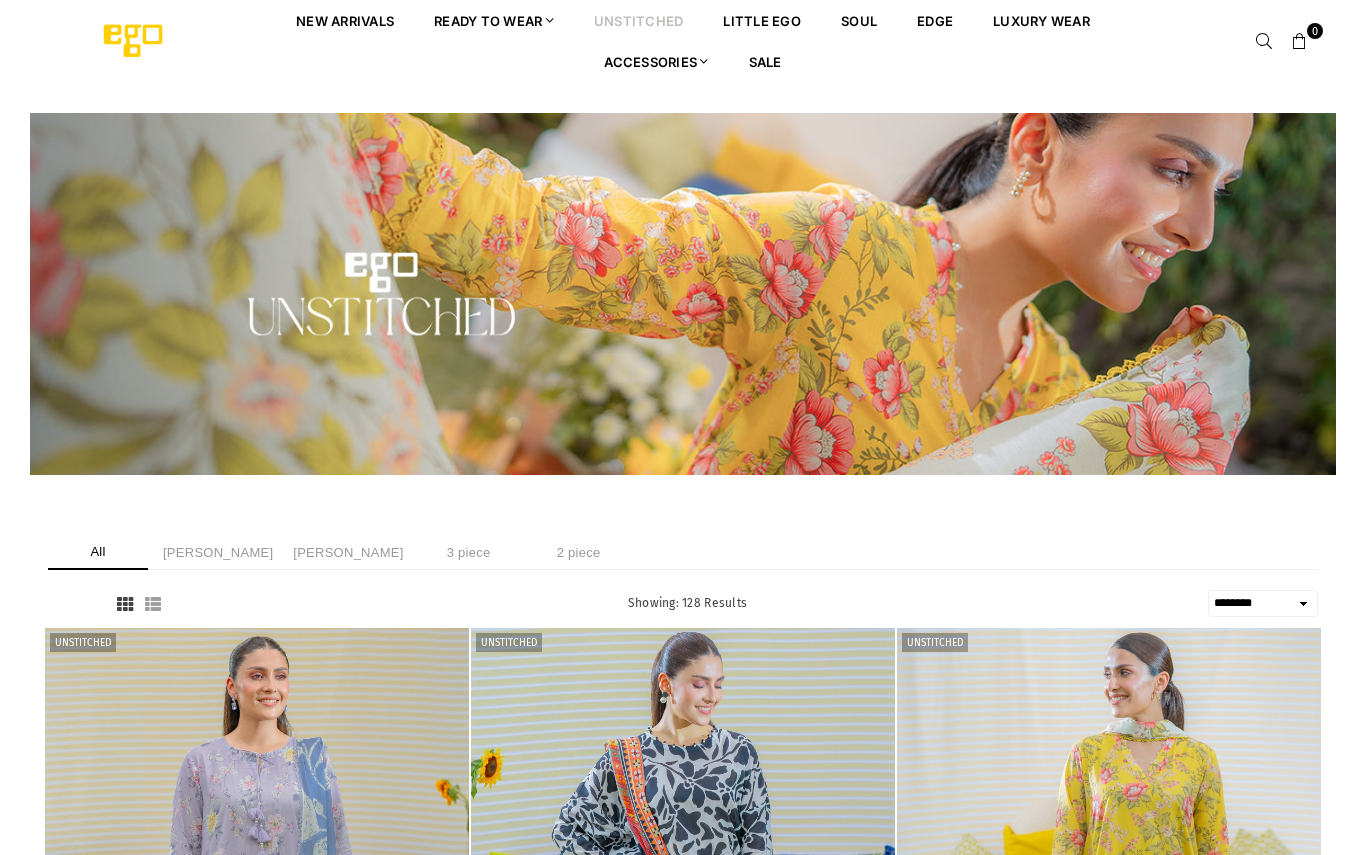 select on "******" 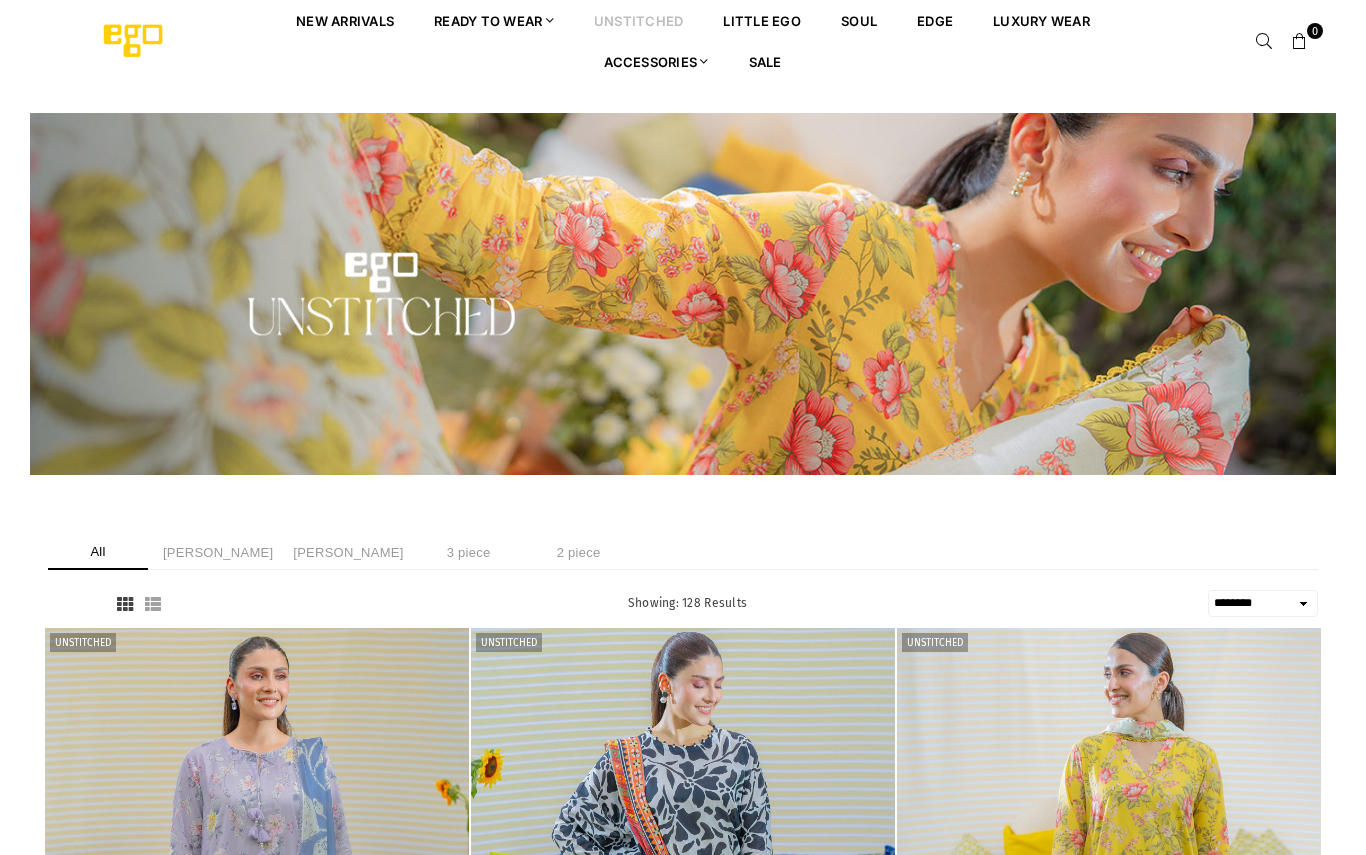 scroll, scrollTop: 0, scrollLeft: 0, axis: both 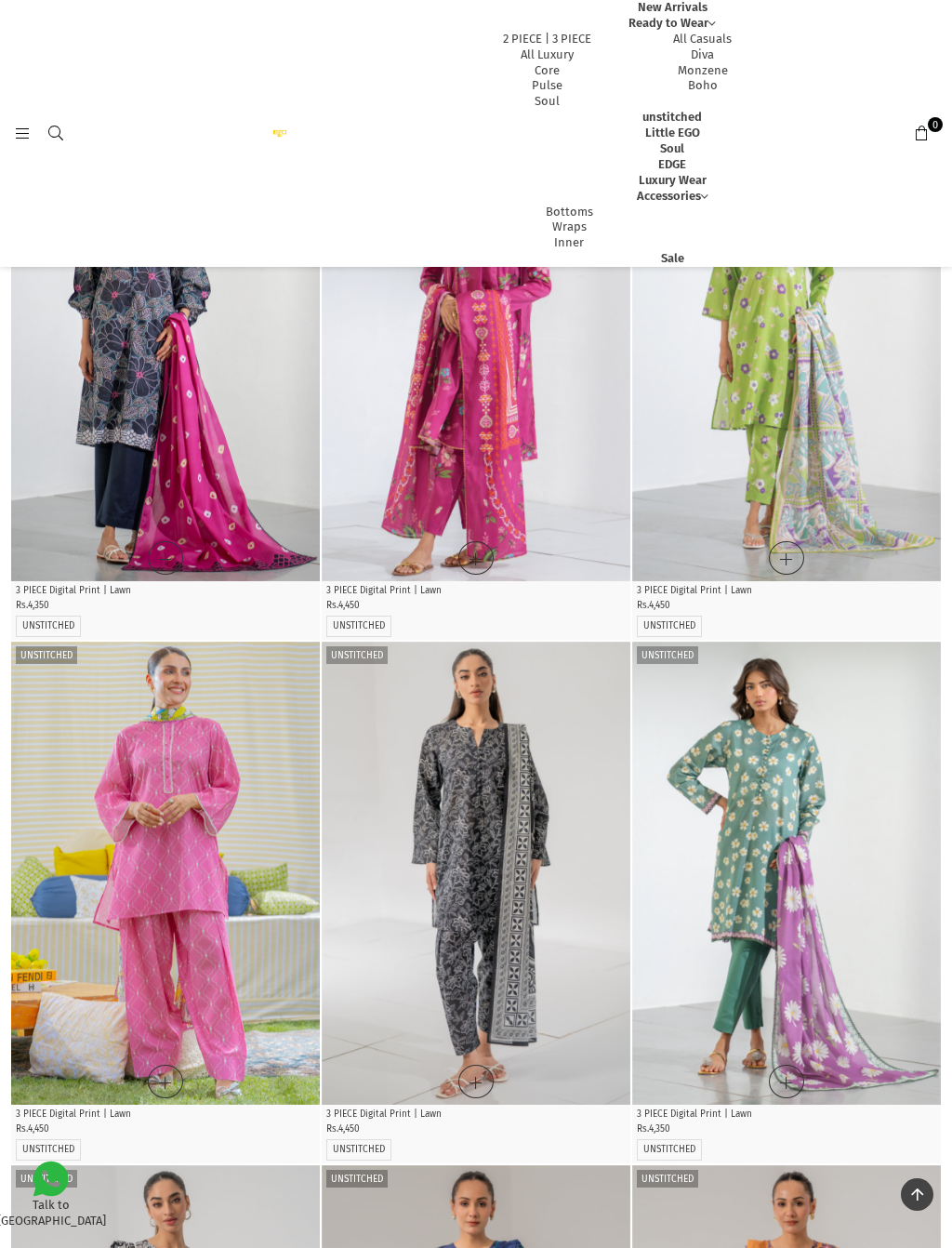 click at bounding box center [787, 2444] 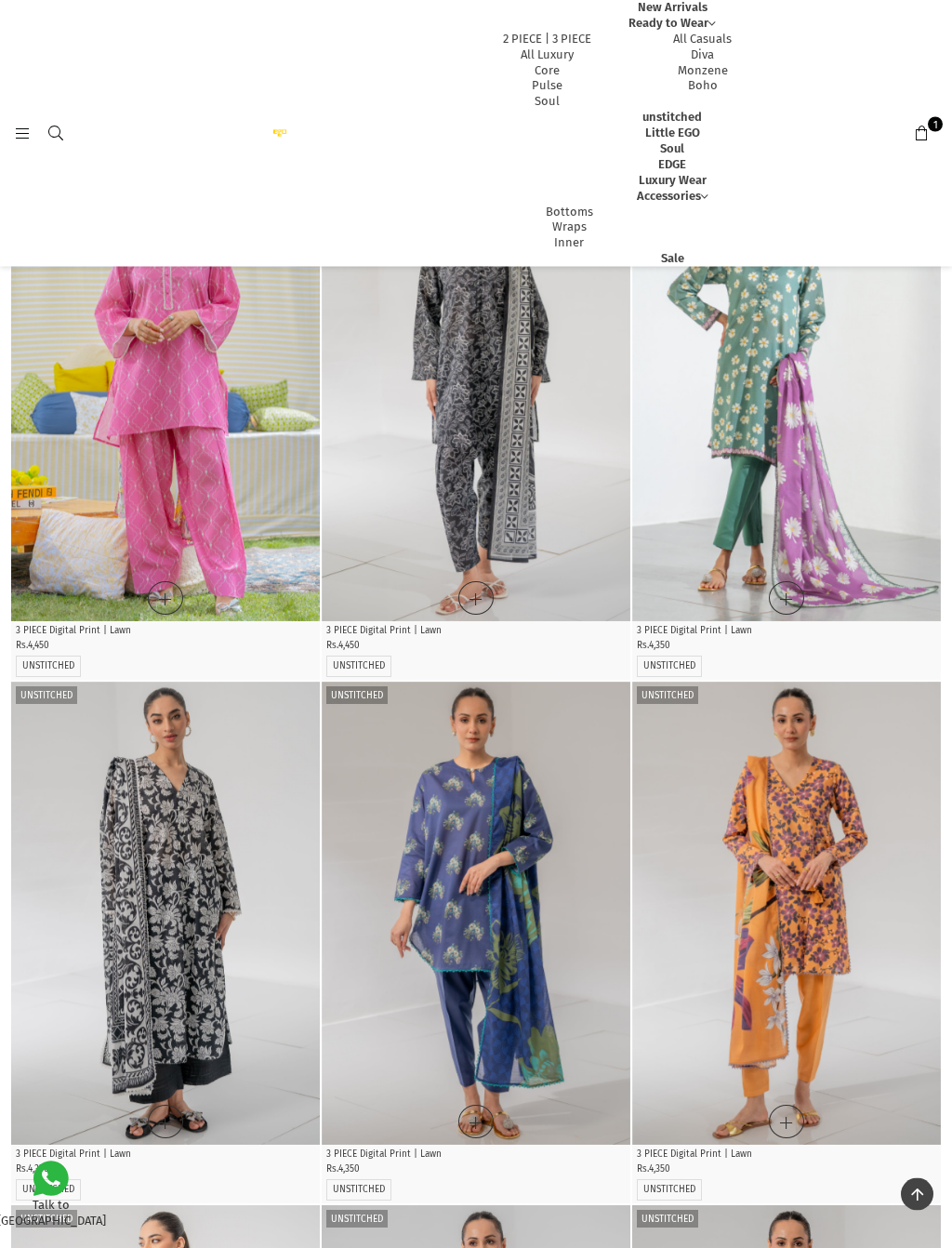 scroll, scrollTop: 3110, scrollLeft: 0, axis: vertical 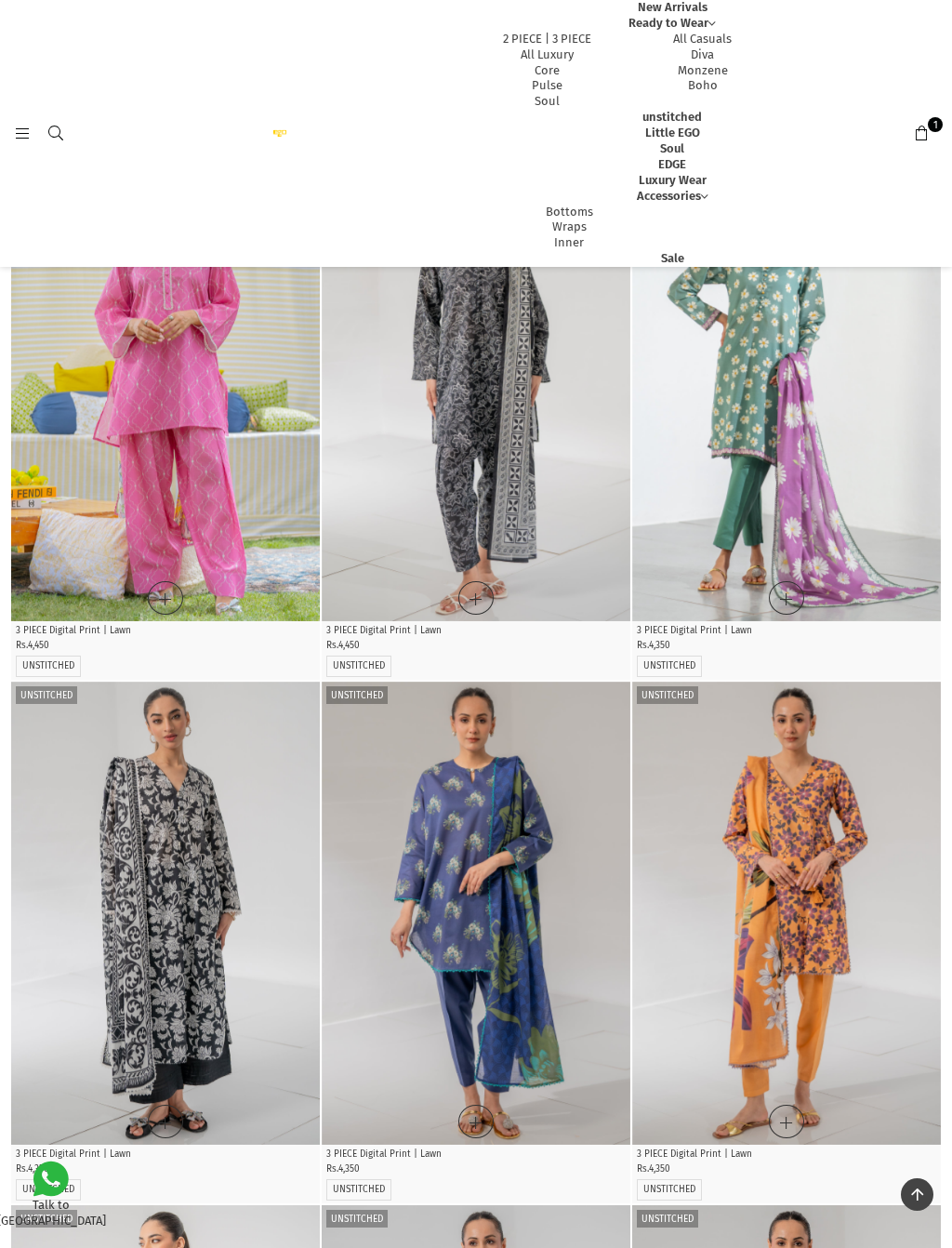 click at bounding box center [787, 2484] 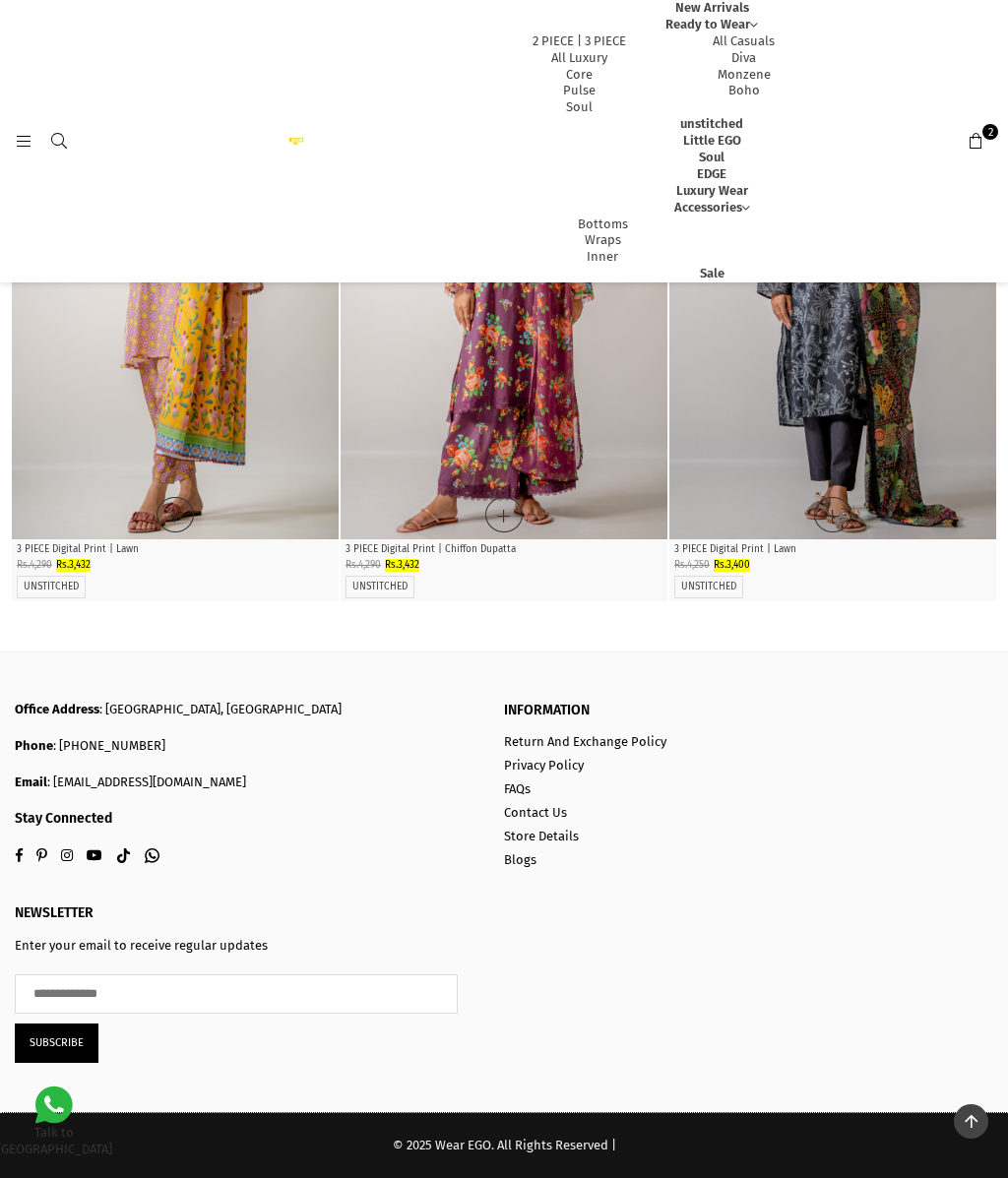 scroll, scrollTop: 17660, scrollLeft: 0, axis: vertical 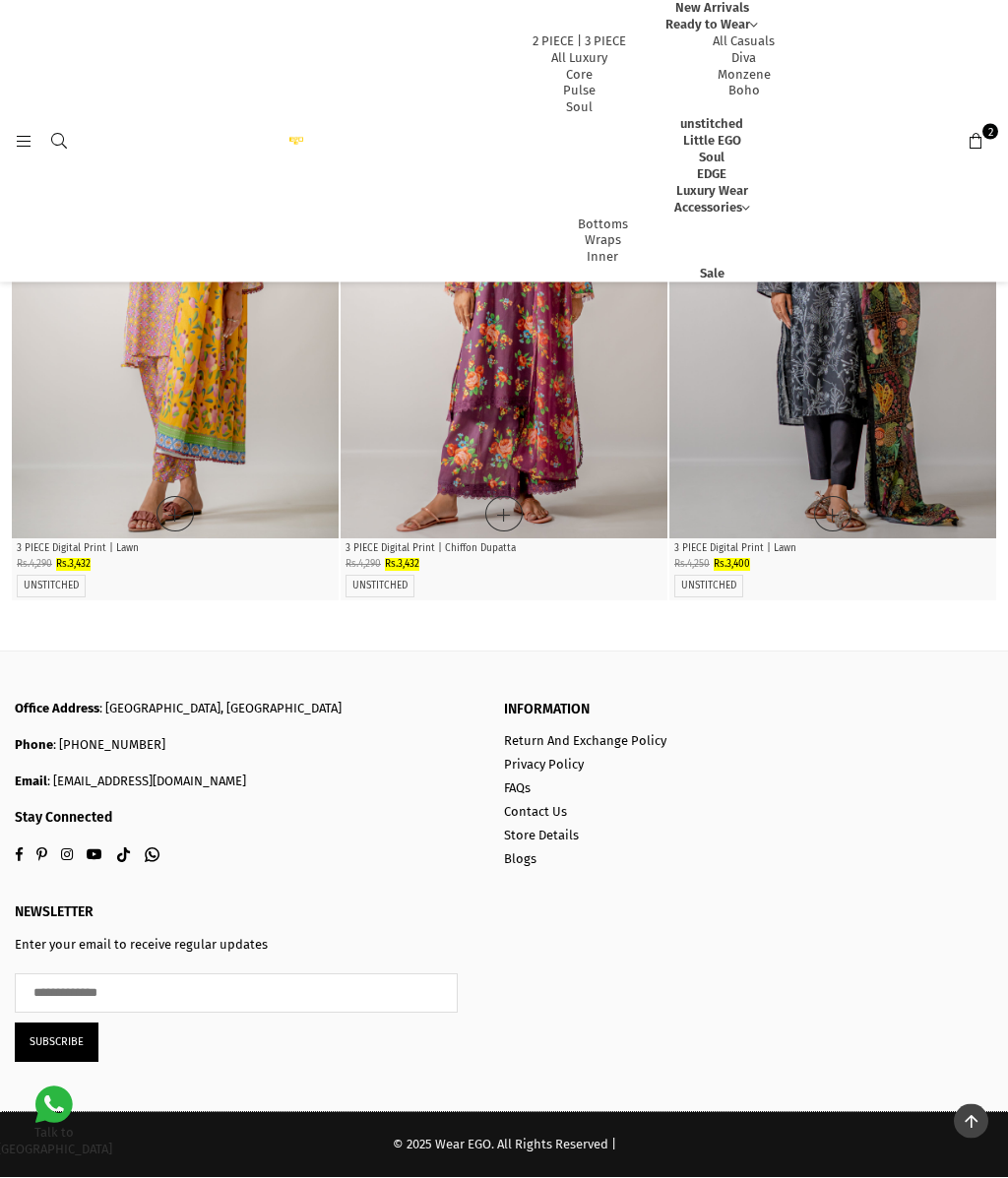 click on "2 PIECE | 3 PIECE" at bounding box center [579, 40] 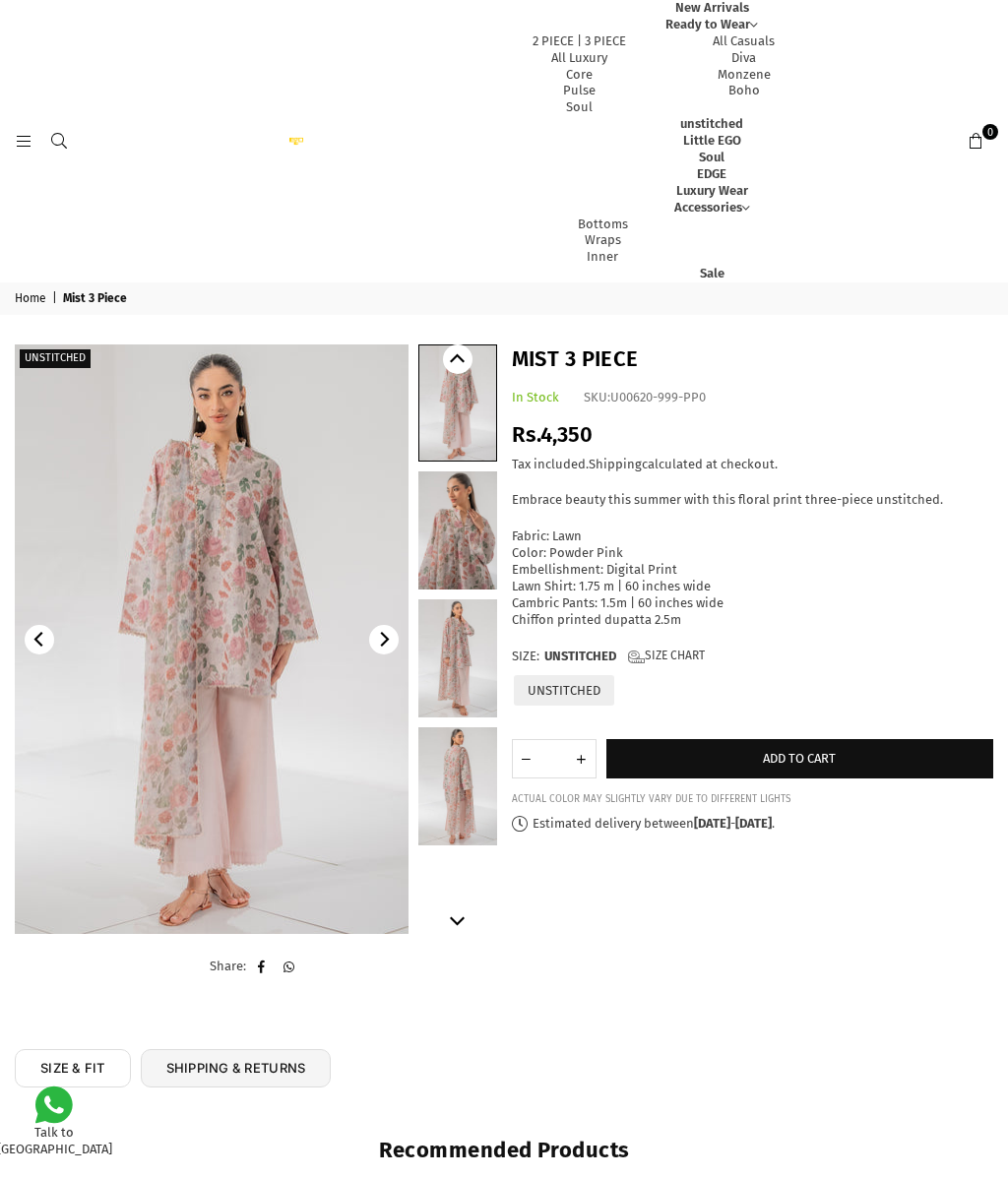 scroll, scrollTop: 0, scrollLeft: 0, axis: both 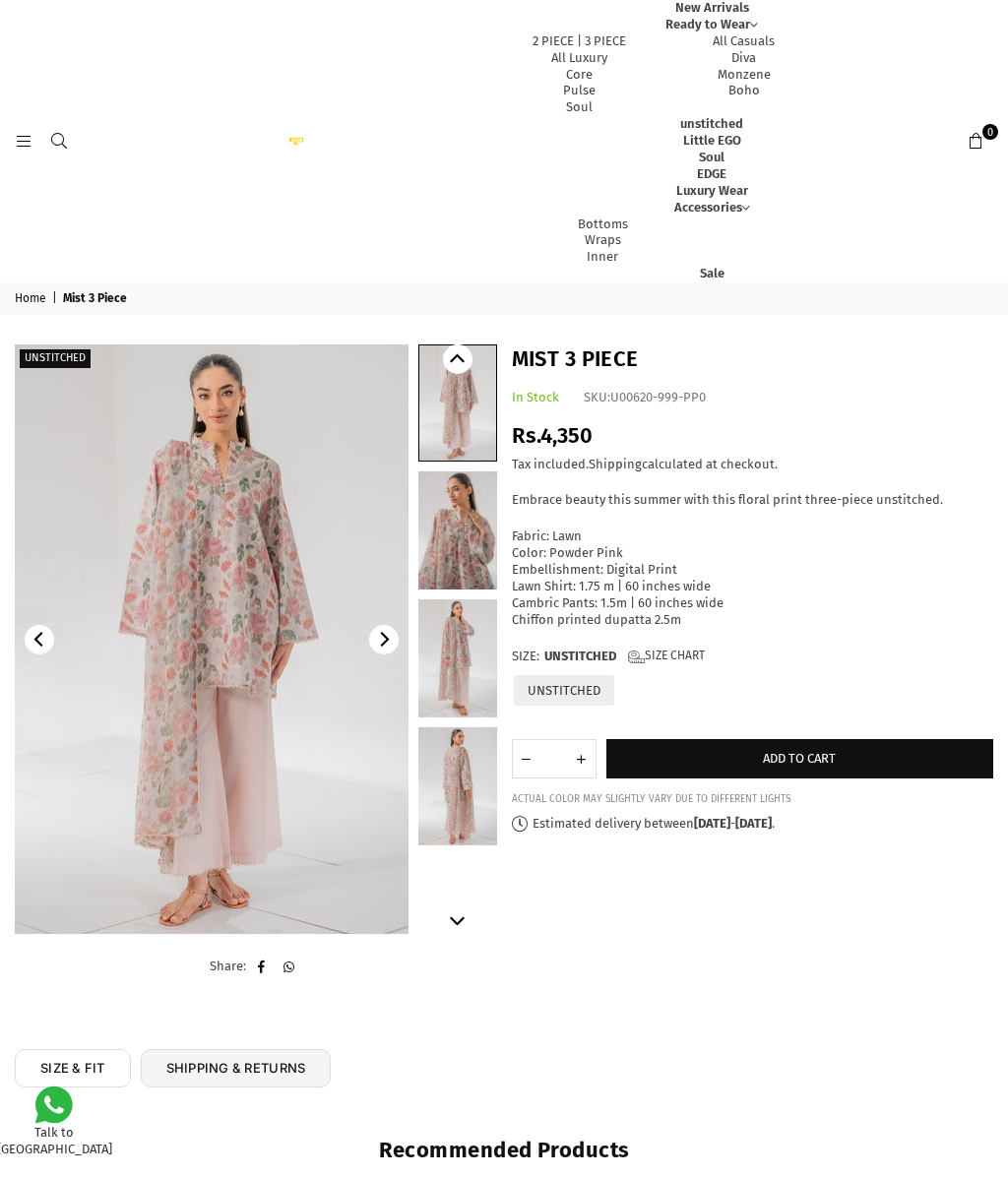 click on "Add to cart" at bounding box center [800, 759] 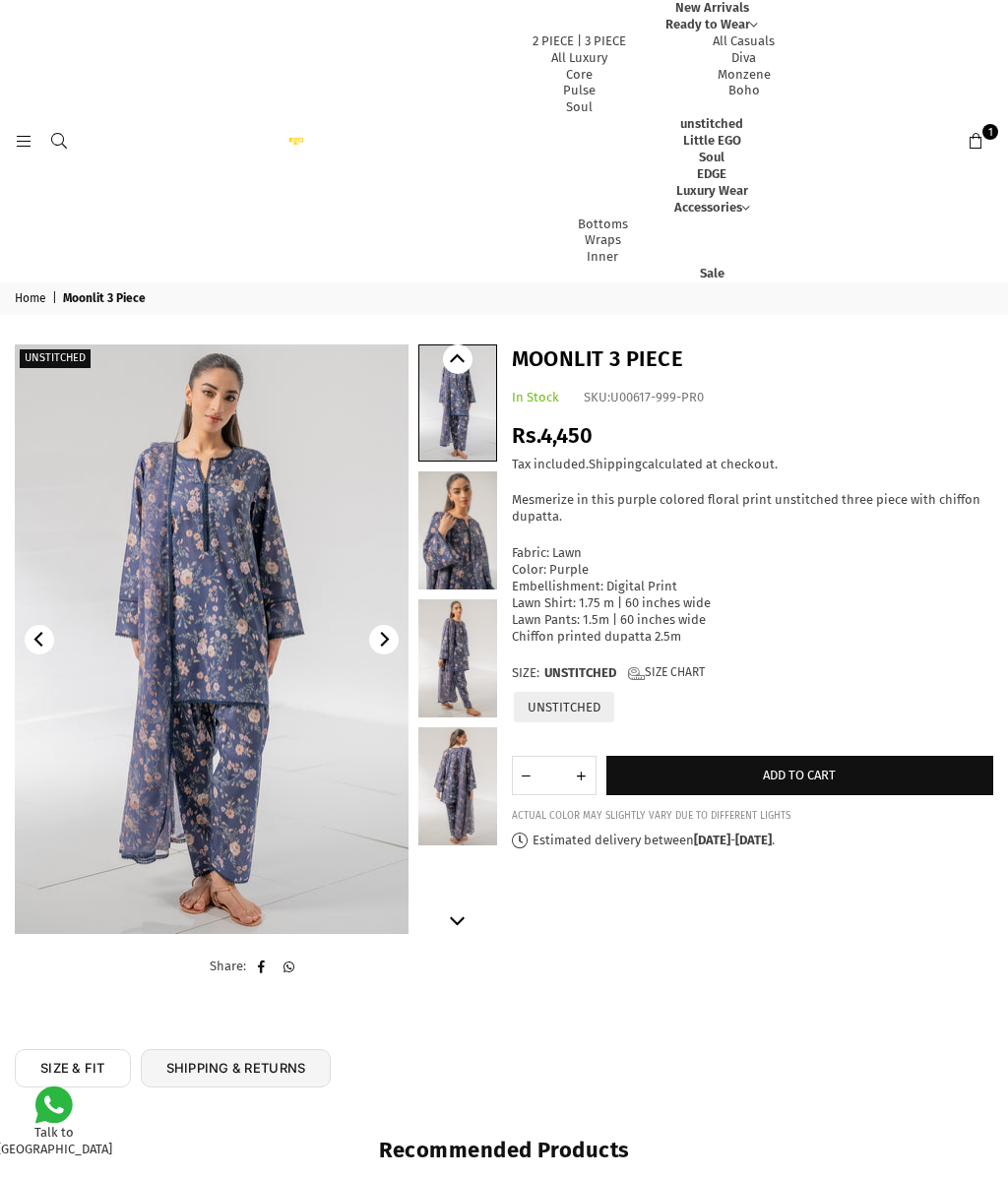 scroll, scrollTop: 0, scrollLeft: 0, axis: both 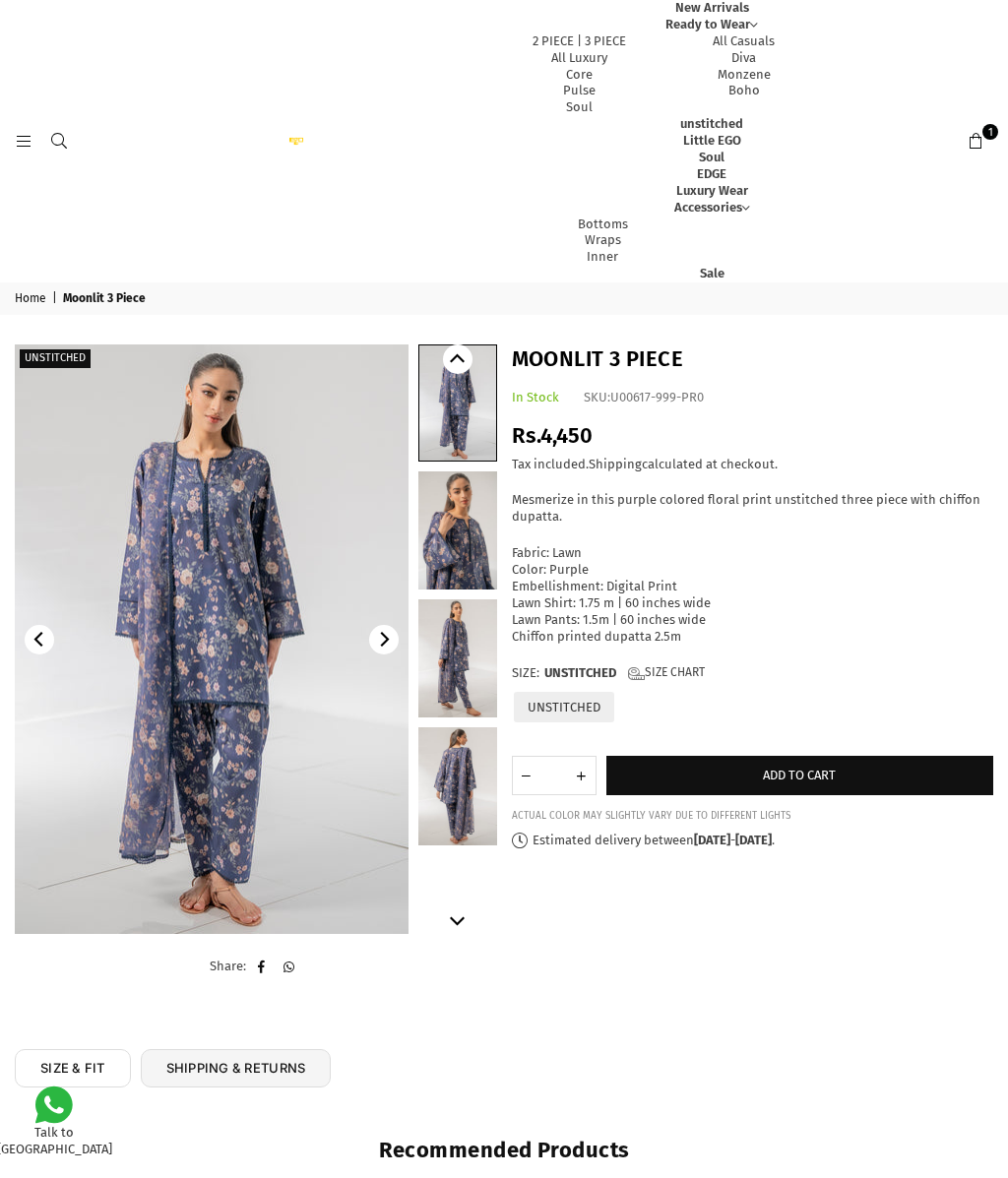 click on "Add to cart" at bounding box center [800, 775] 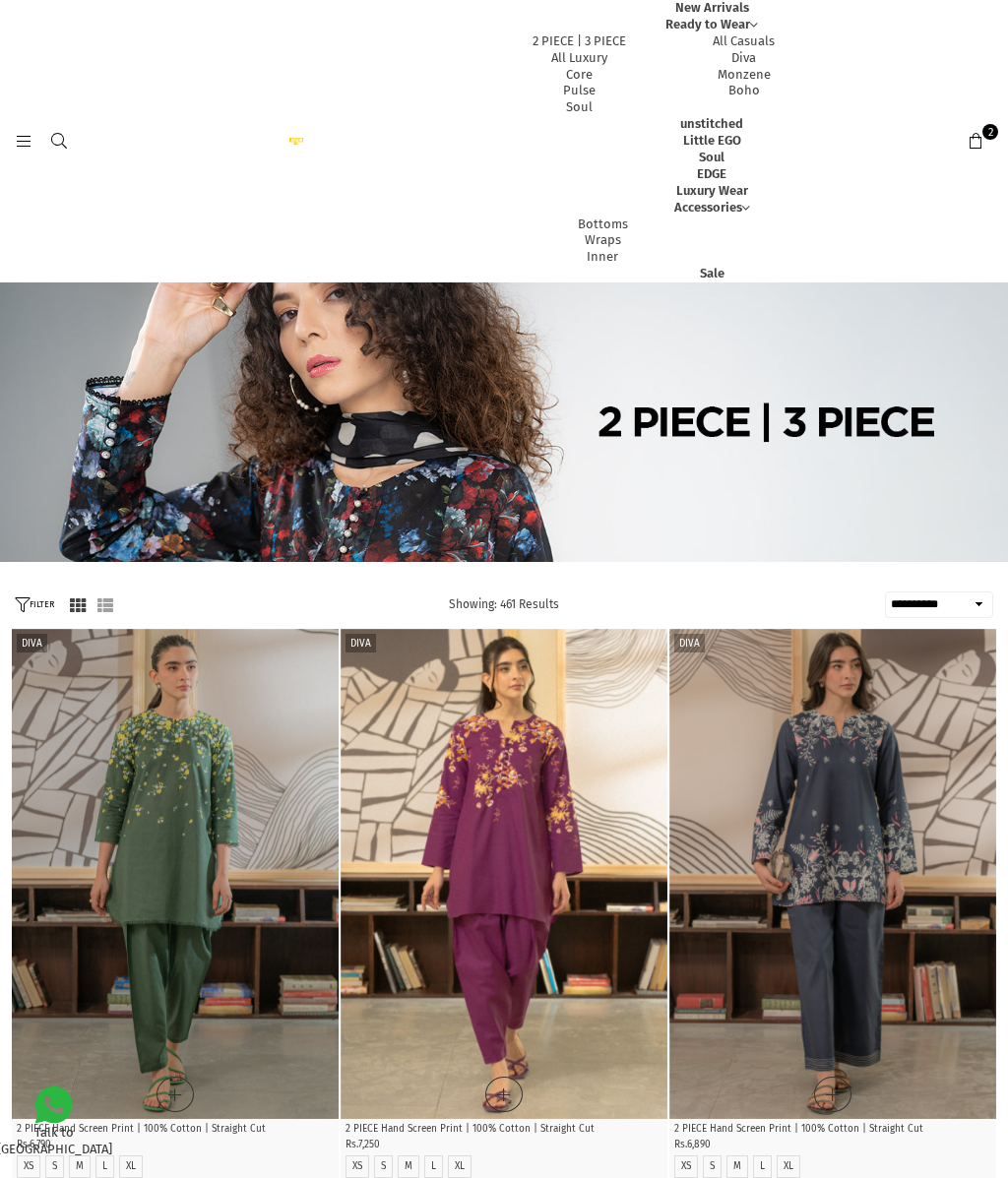 select on "**********" 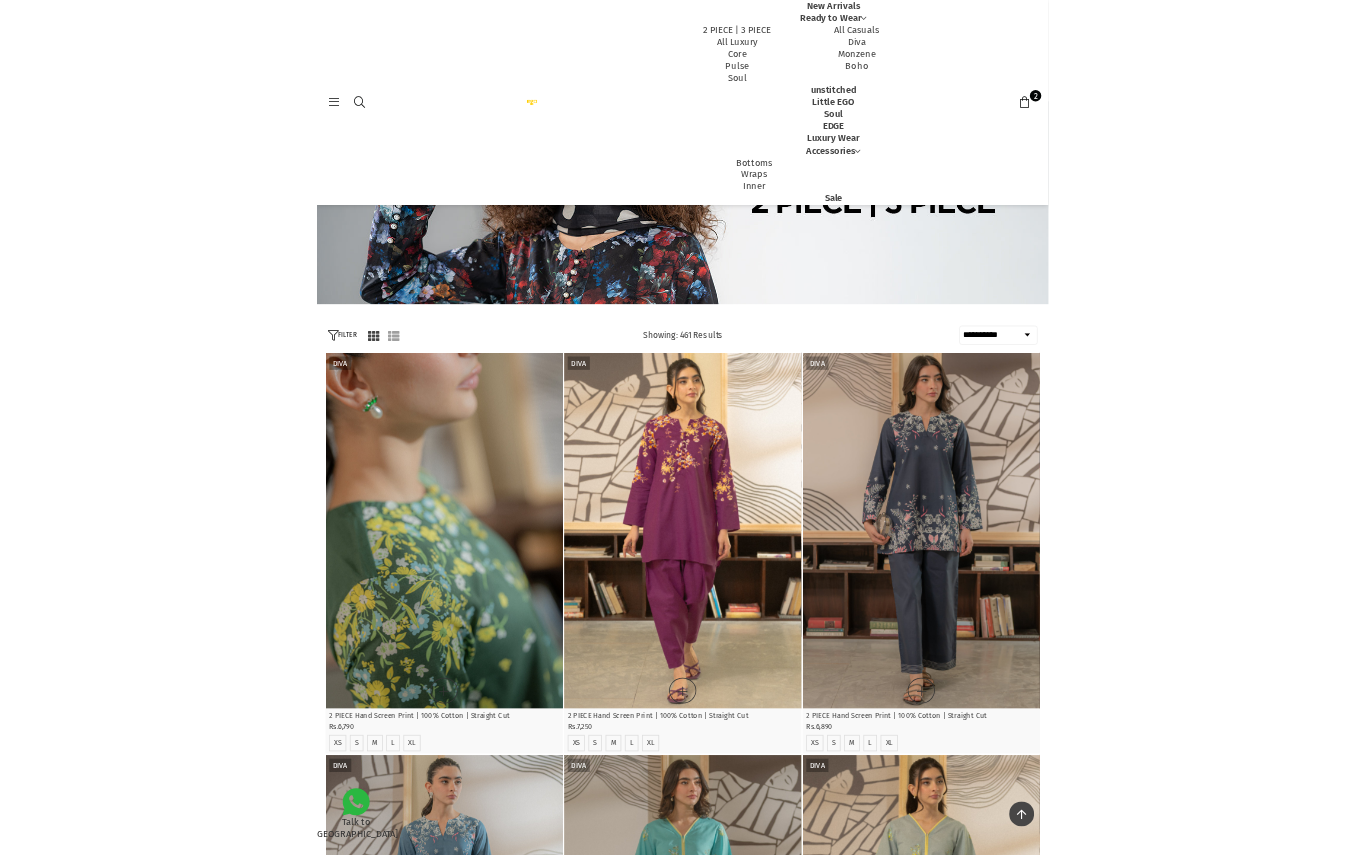 scroll, scrollTop: 0, scrollLeft: 0, axis: both 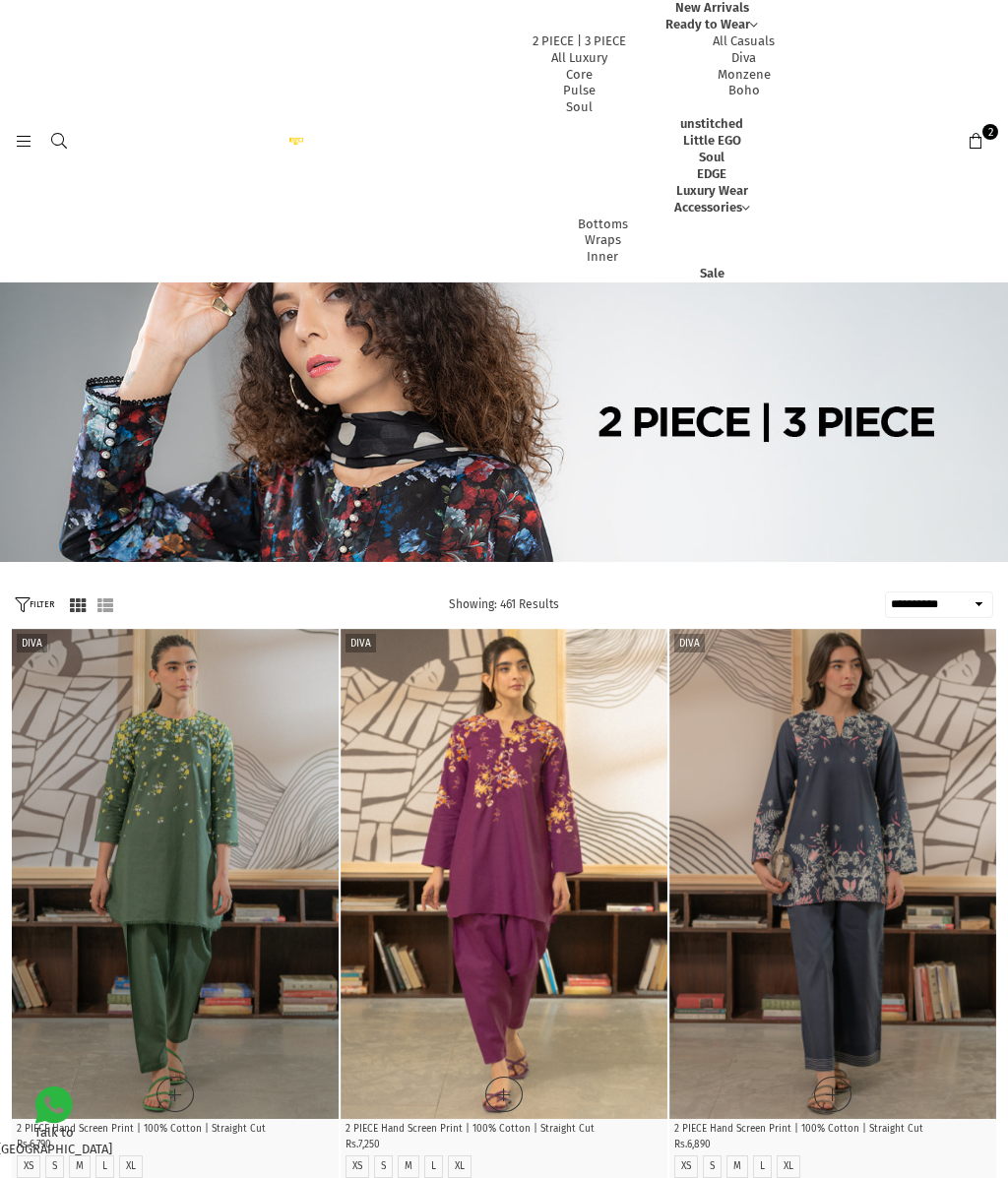 click at bounding box center [24, 142] 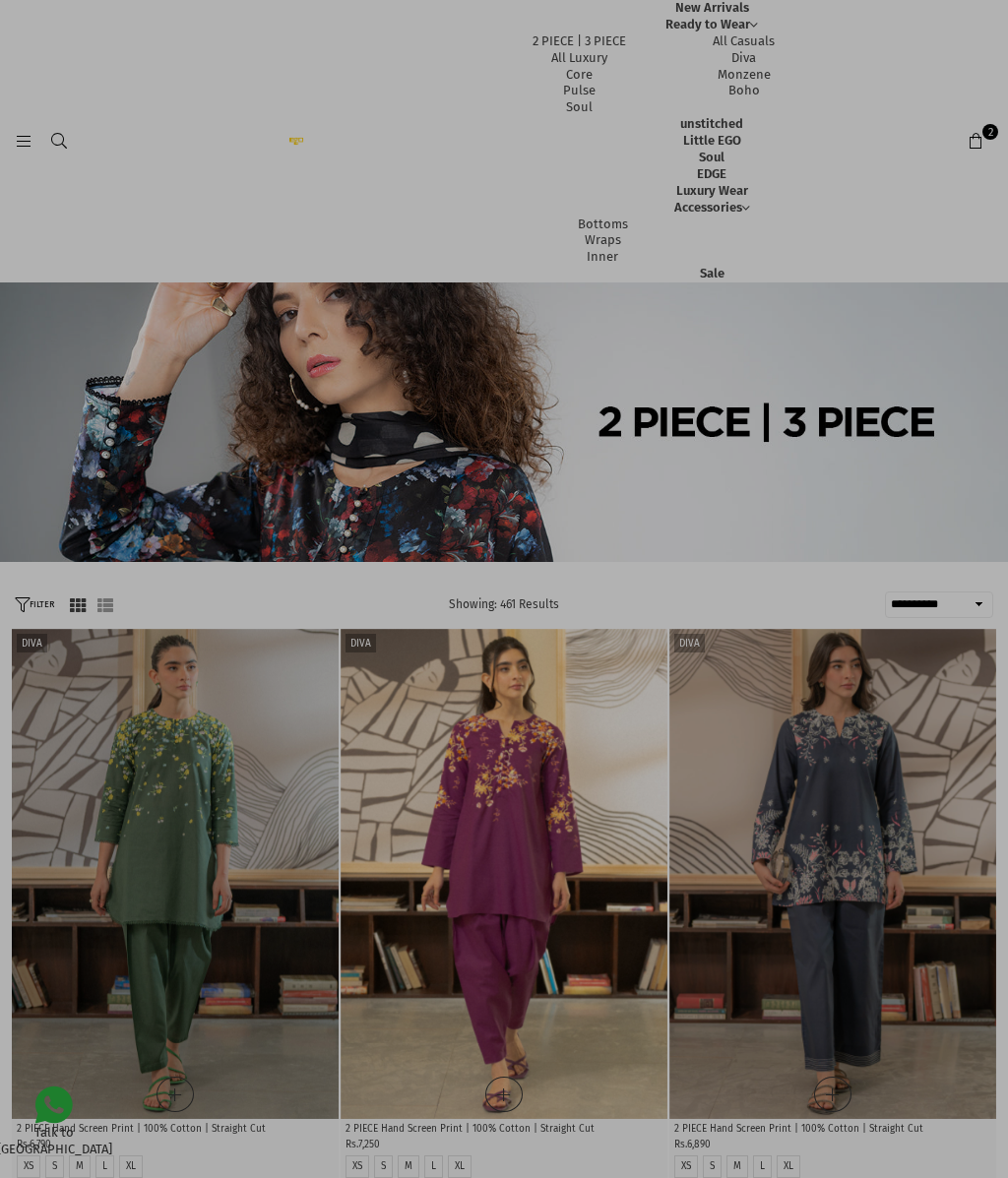 click at bounding box center [504, 589] 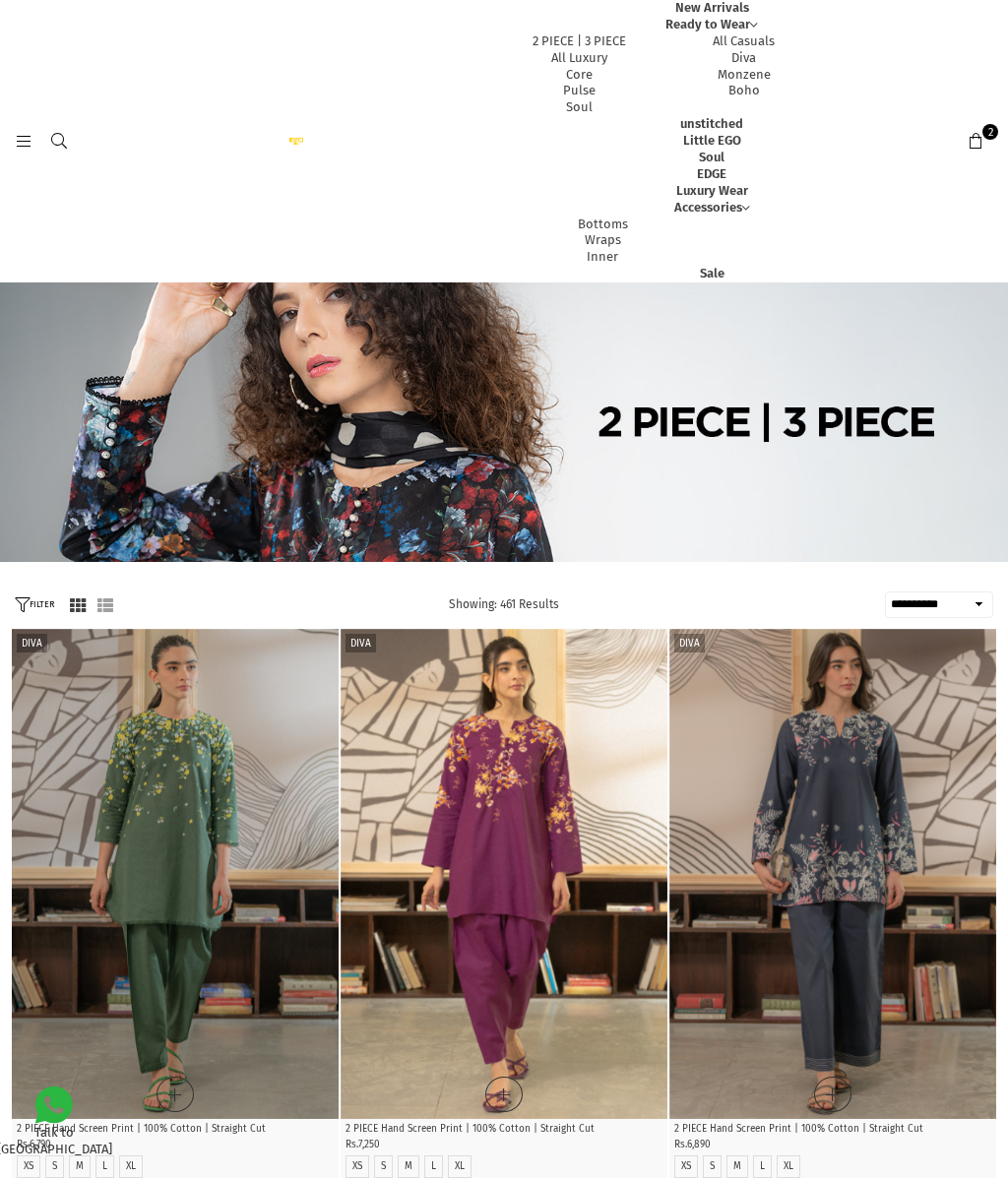 click at bounding box center [24, 142] 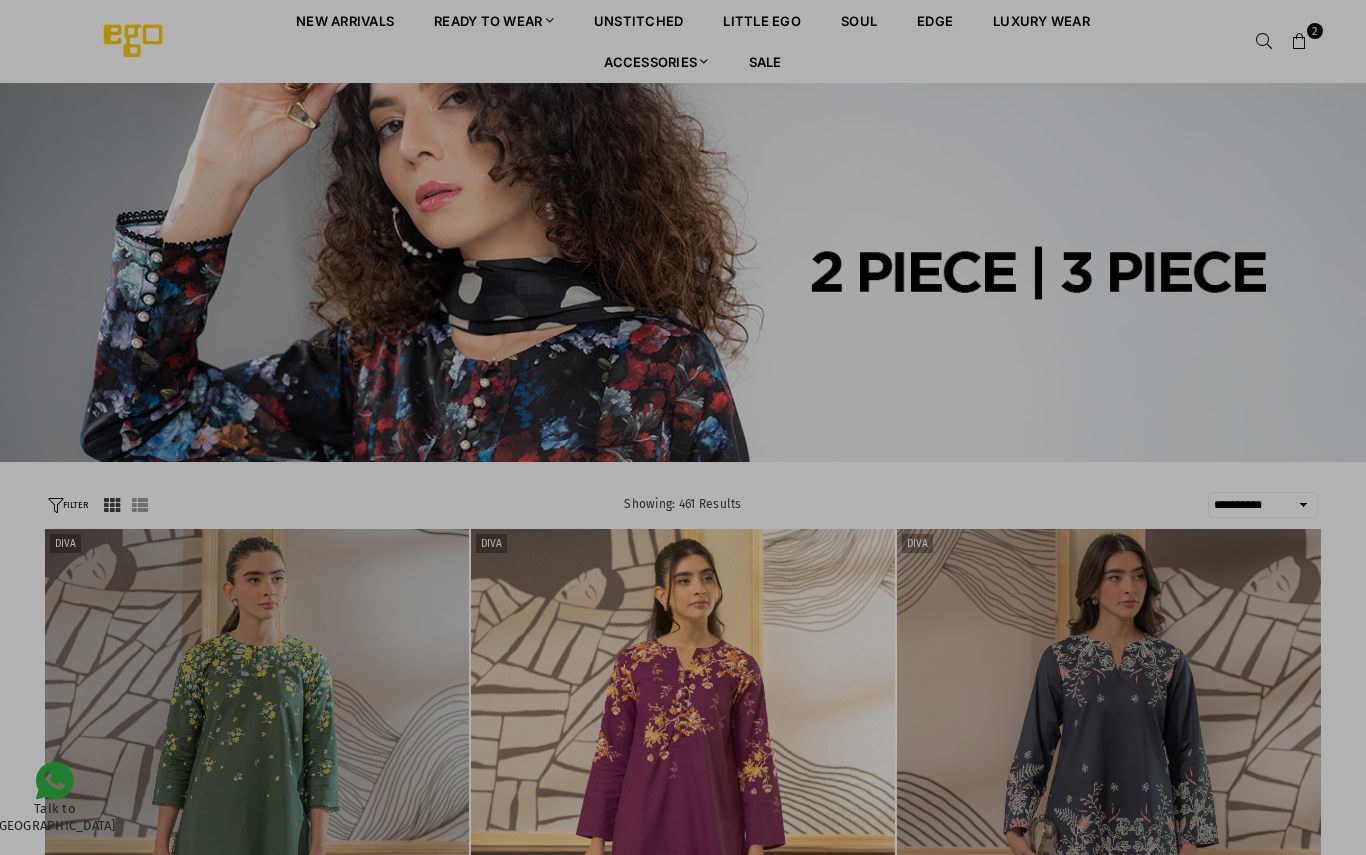 click at bounding box center [683, 427] 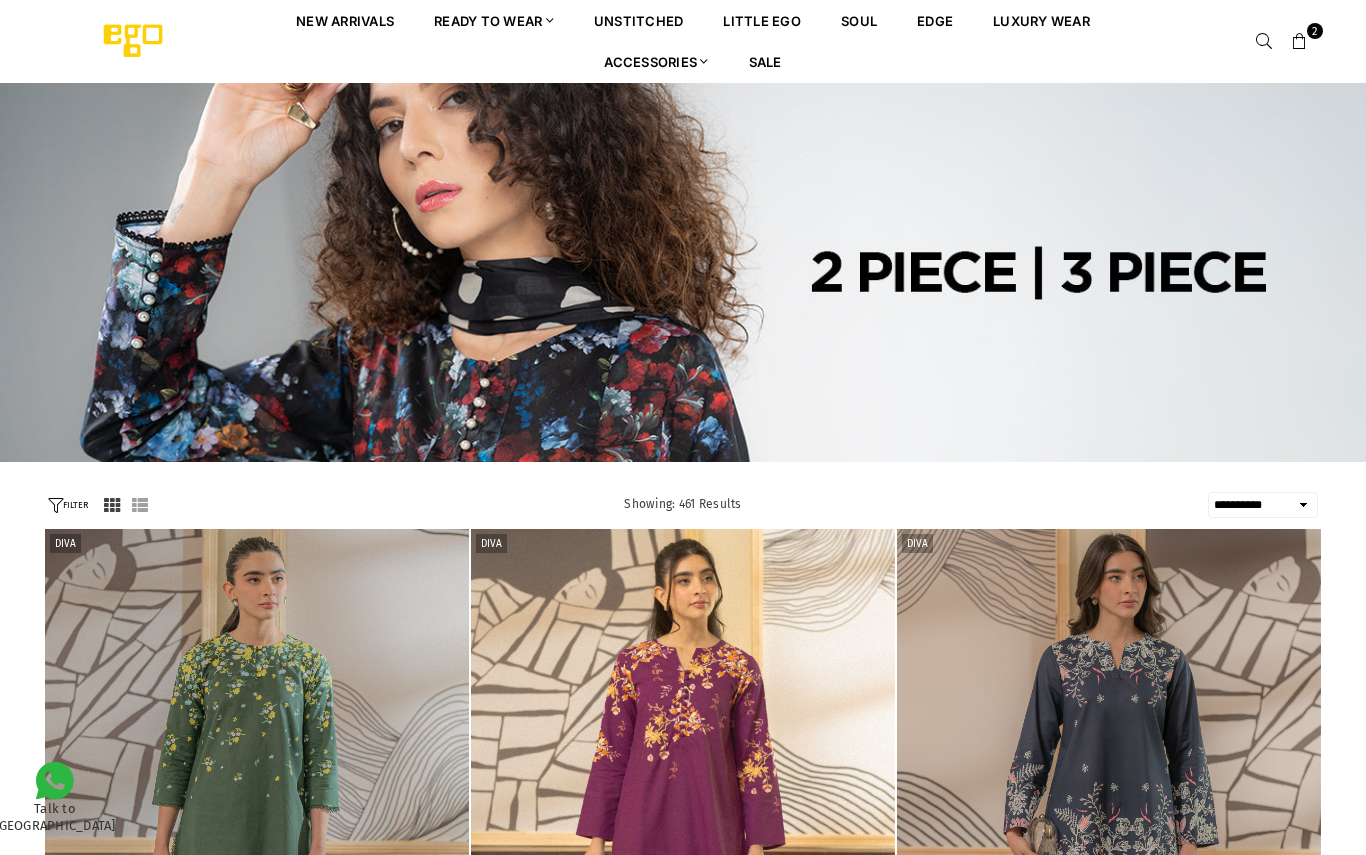 click on "unstitched" at bounding box center (639, 20) 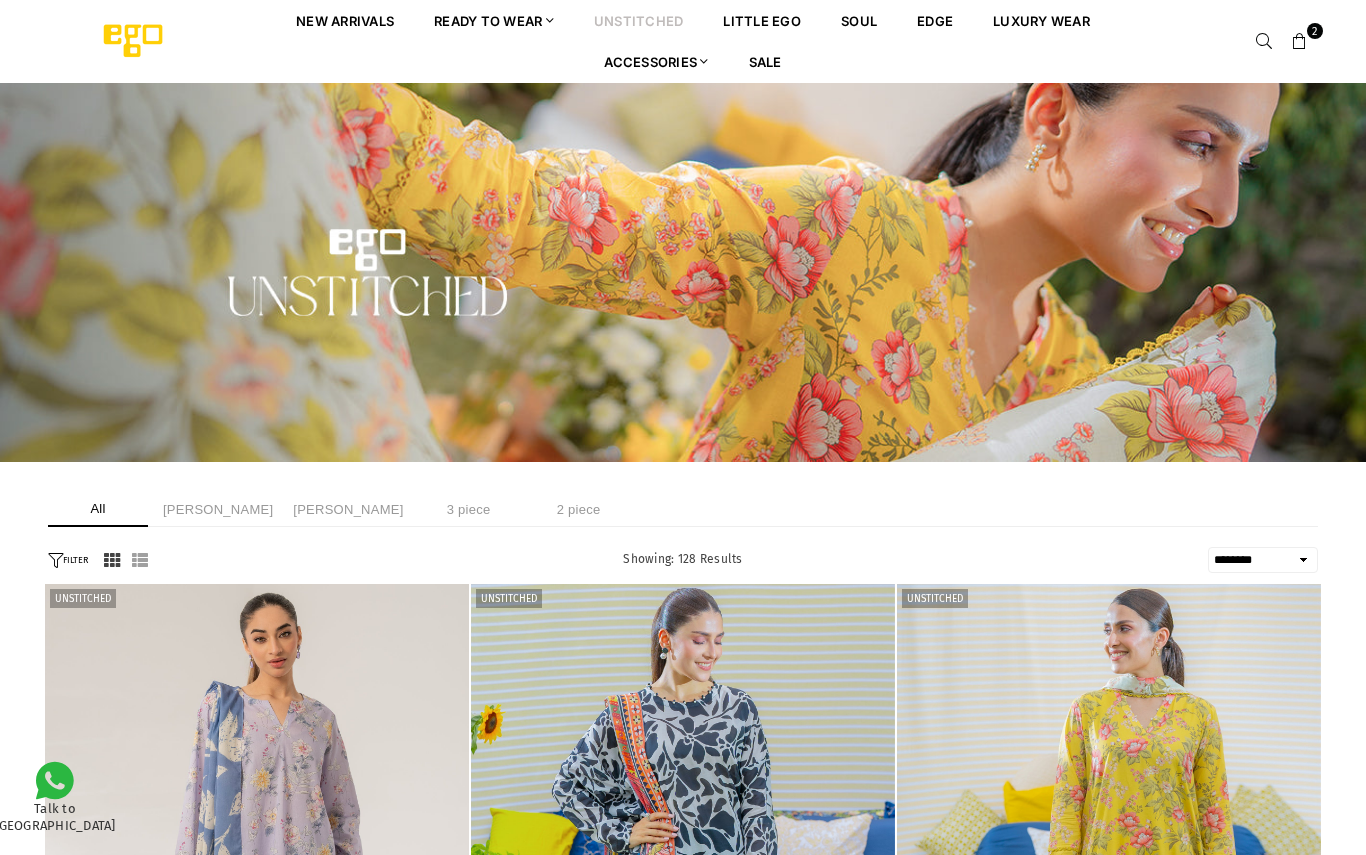 select on "******" 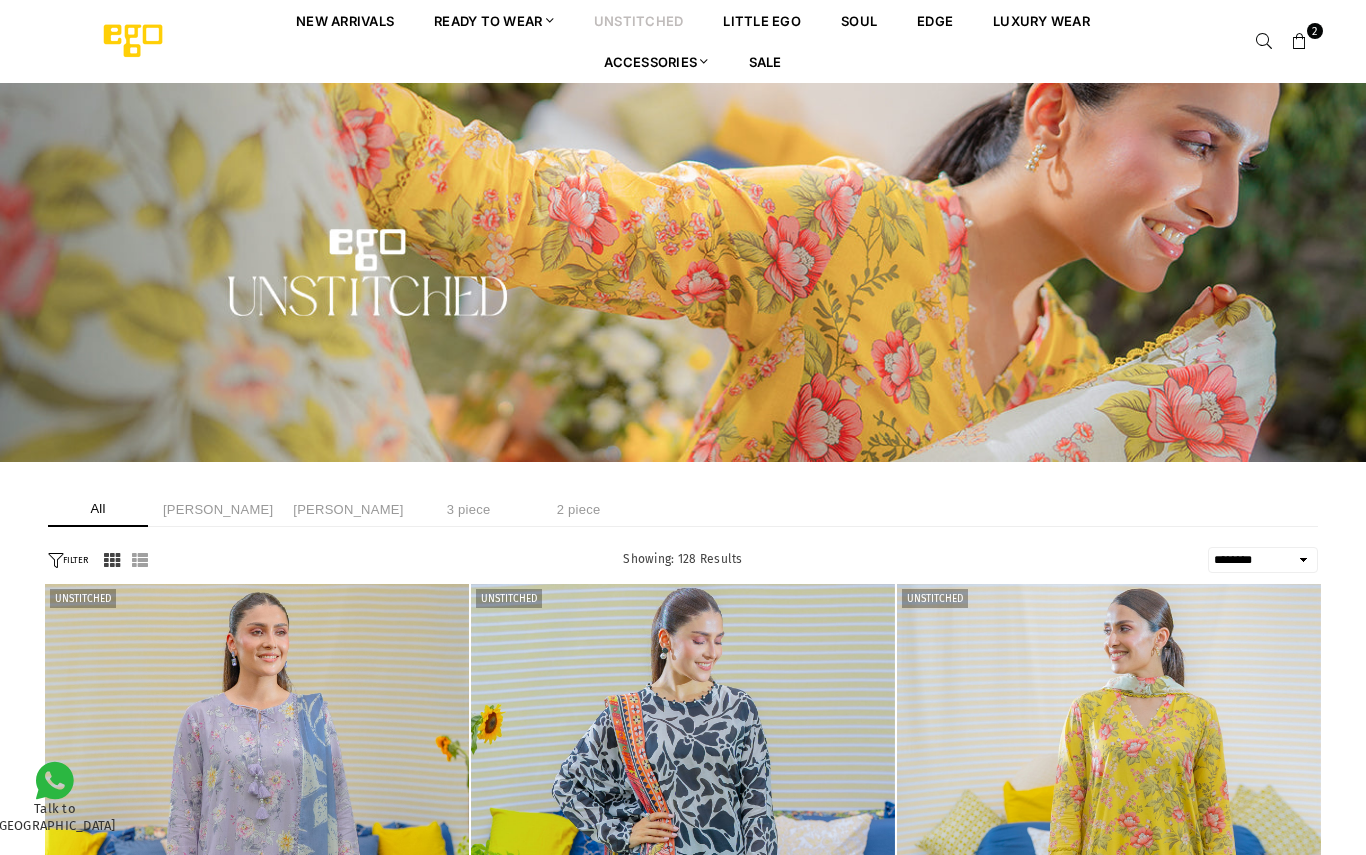 click on "2 piece" at bounding box center [579, 509] 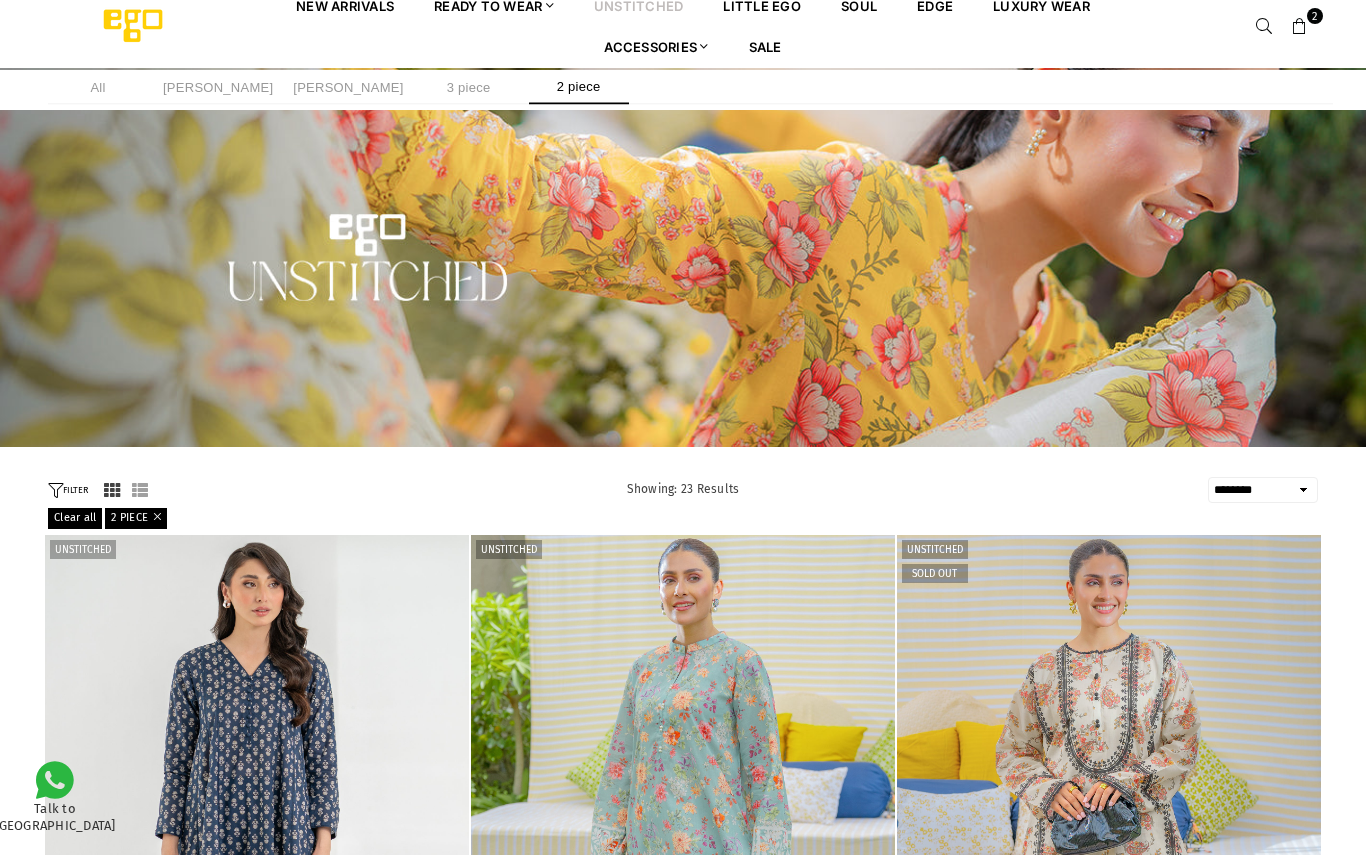 scroll, scrollTop: 0, scrollLeft: 0, axis: both 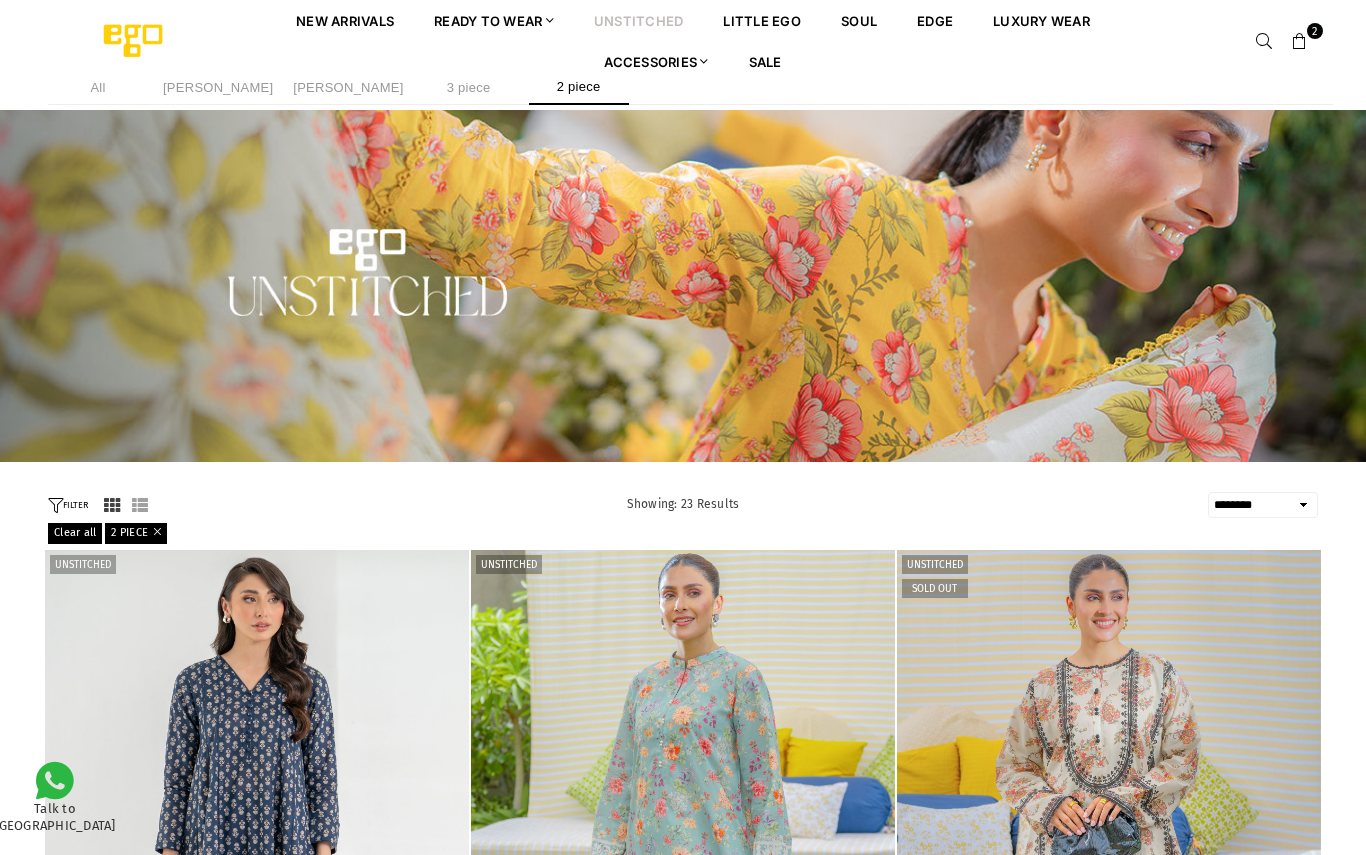 click on "3 piece" at bounding box center (469, 87) 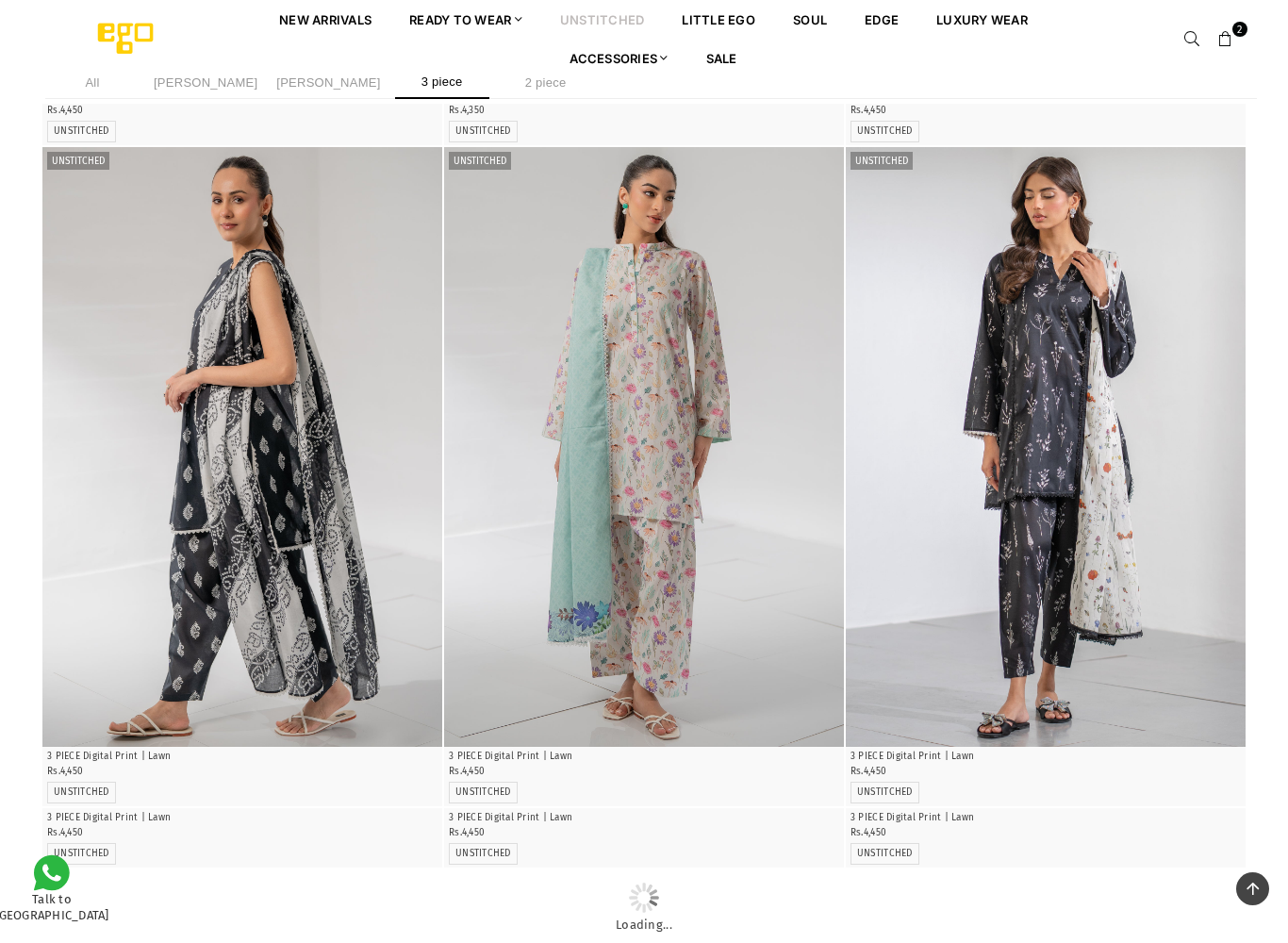 scroll, scrollTop: 1694, scrollLeft: 0, axis: vertical 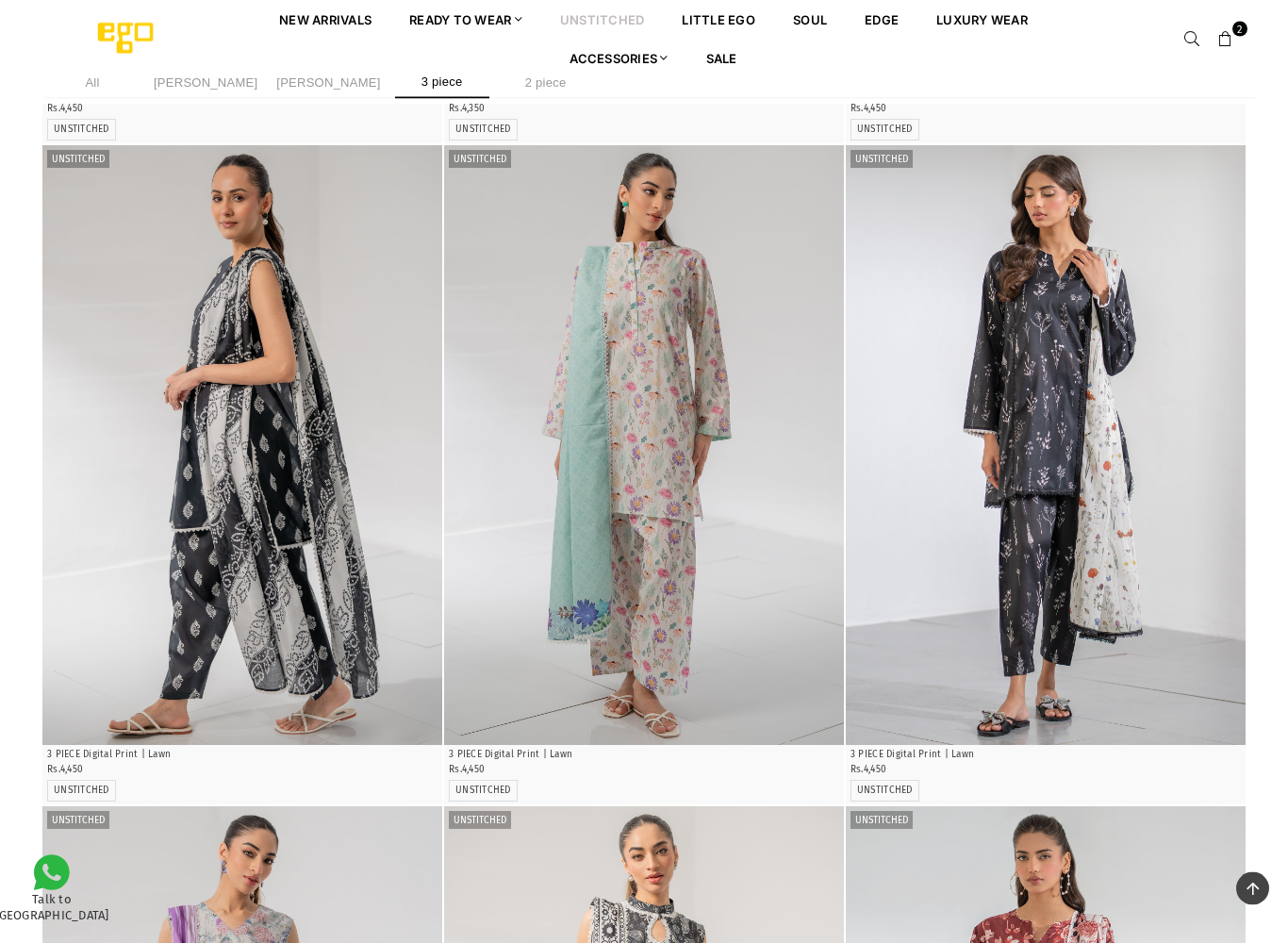 click at bounding box center [1046, 446] 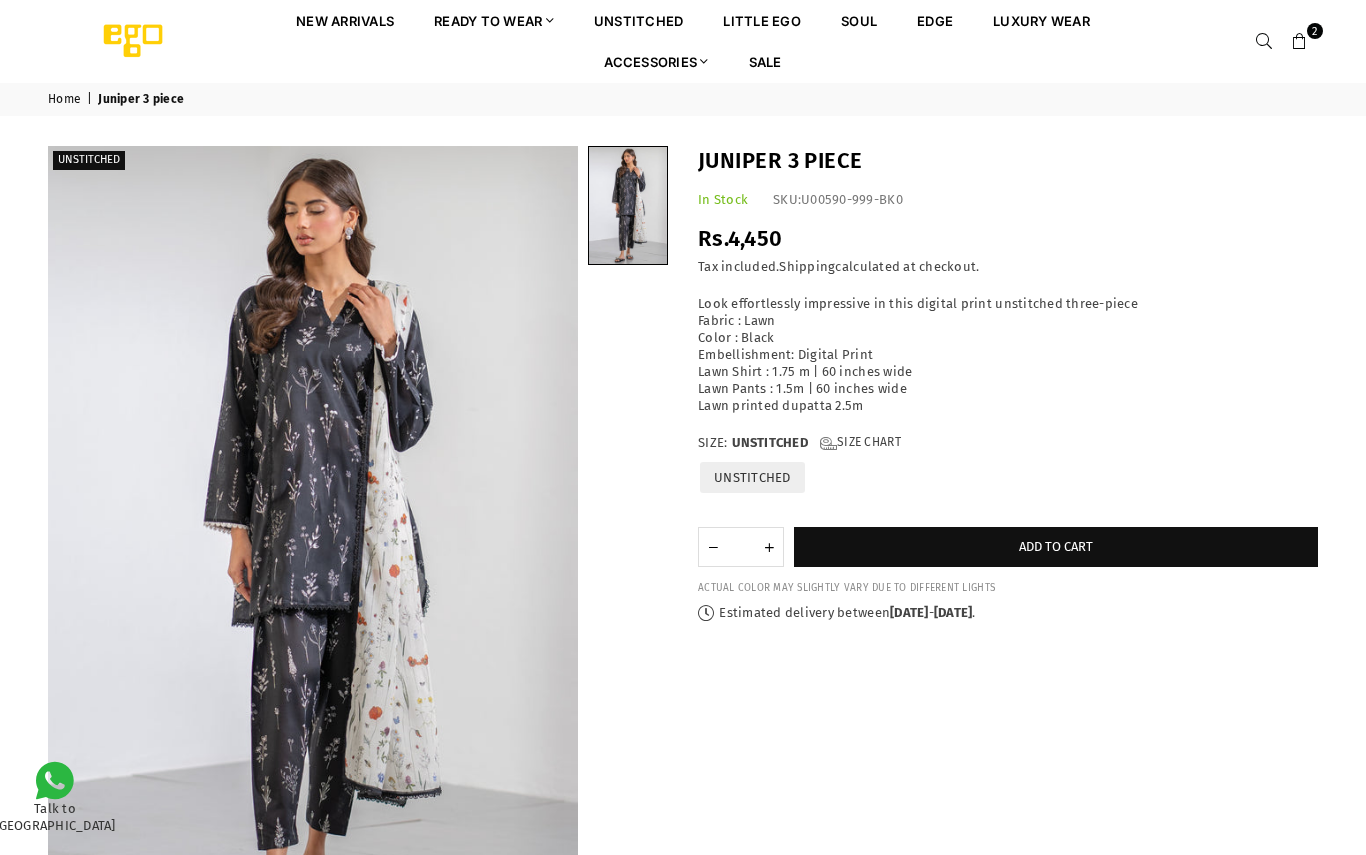 scroll, scrollTop: 0, scrollLeft: 0, axis: both 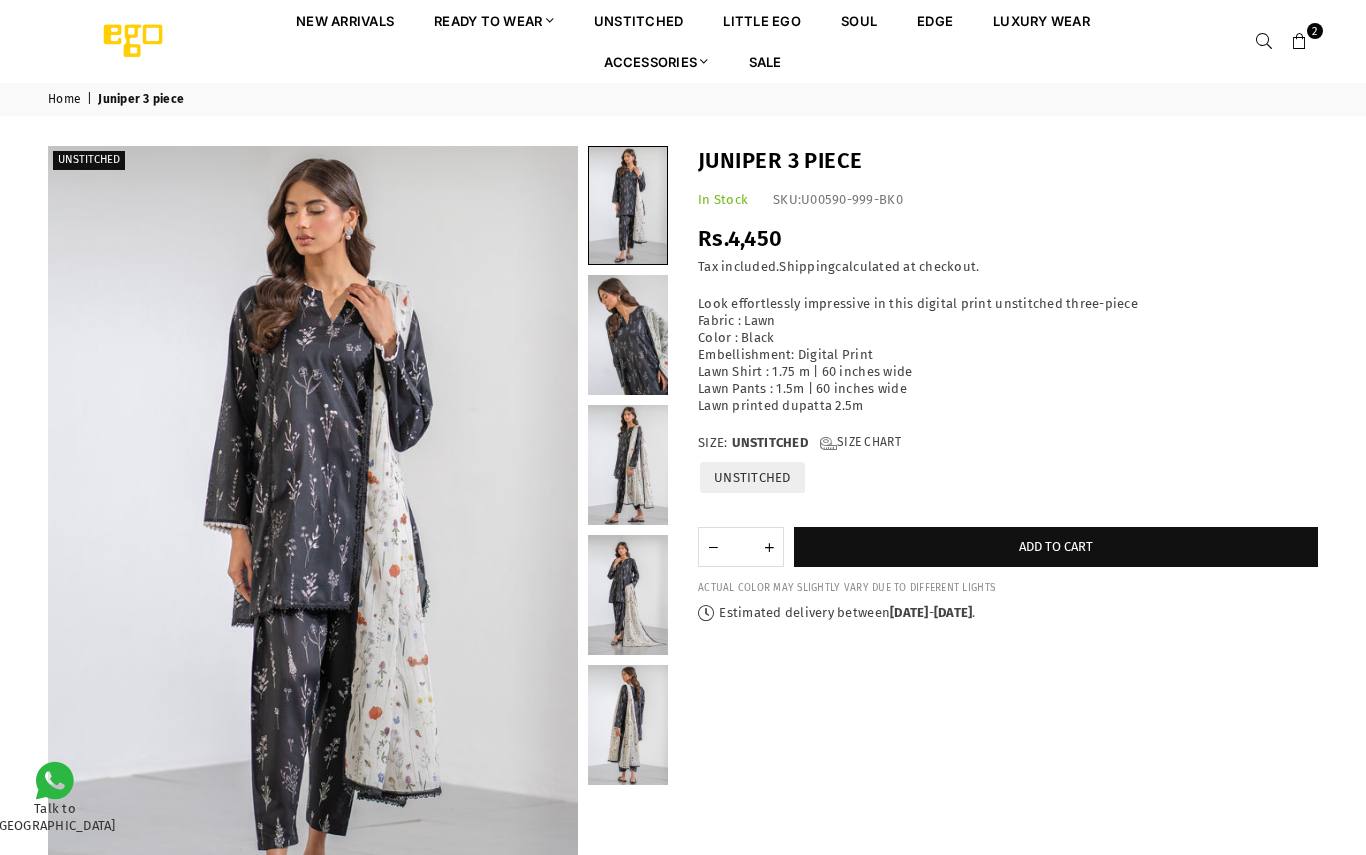 click on "Add to cart" at bounding box center (1056, 547) 